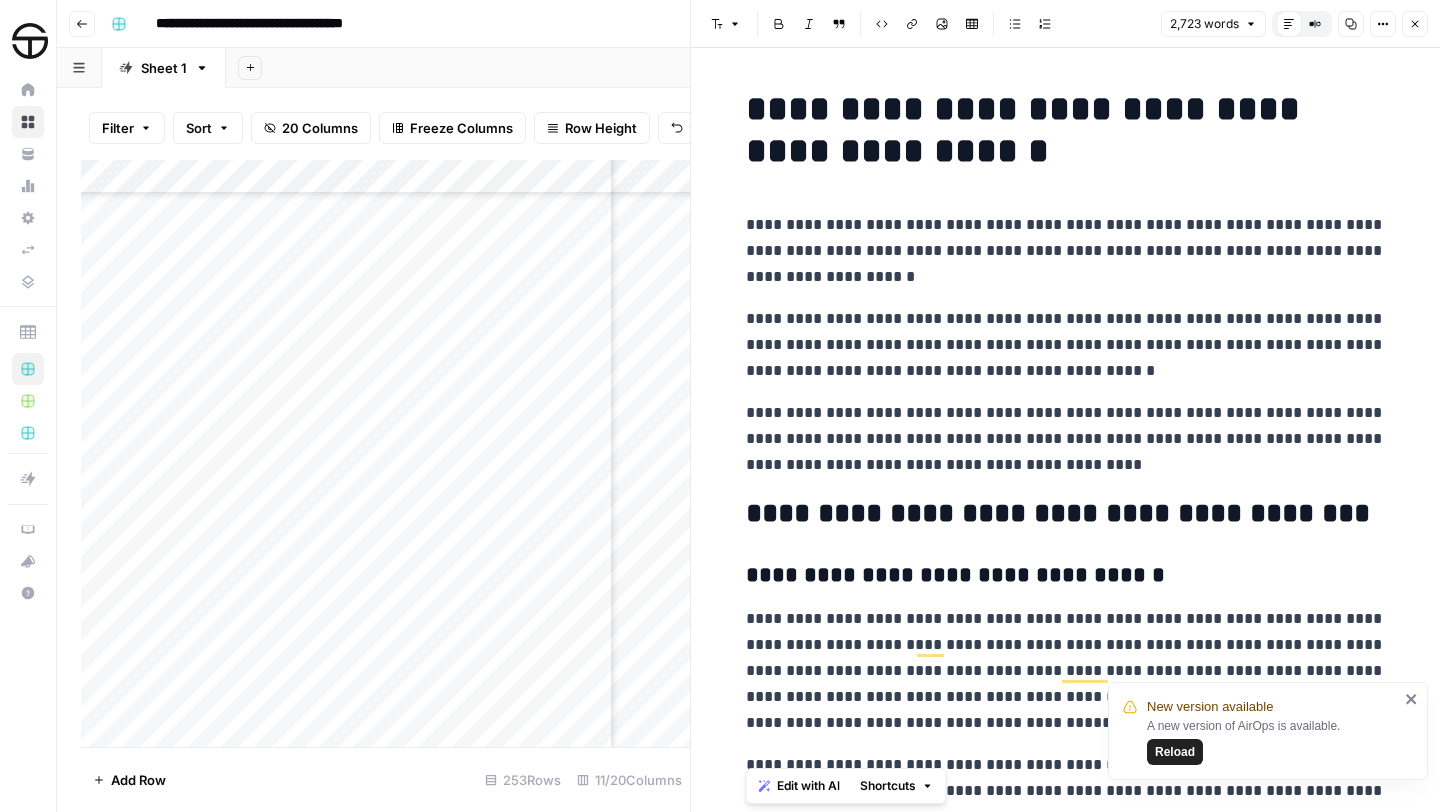 scroll, scrollTop: 0, scrollLeft: 0, axis: both 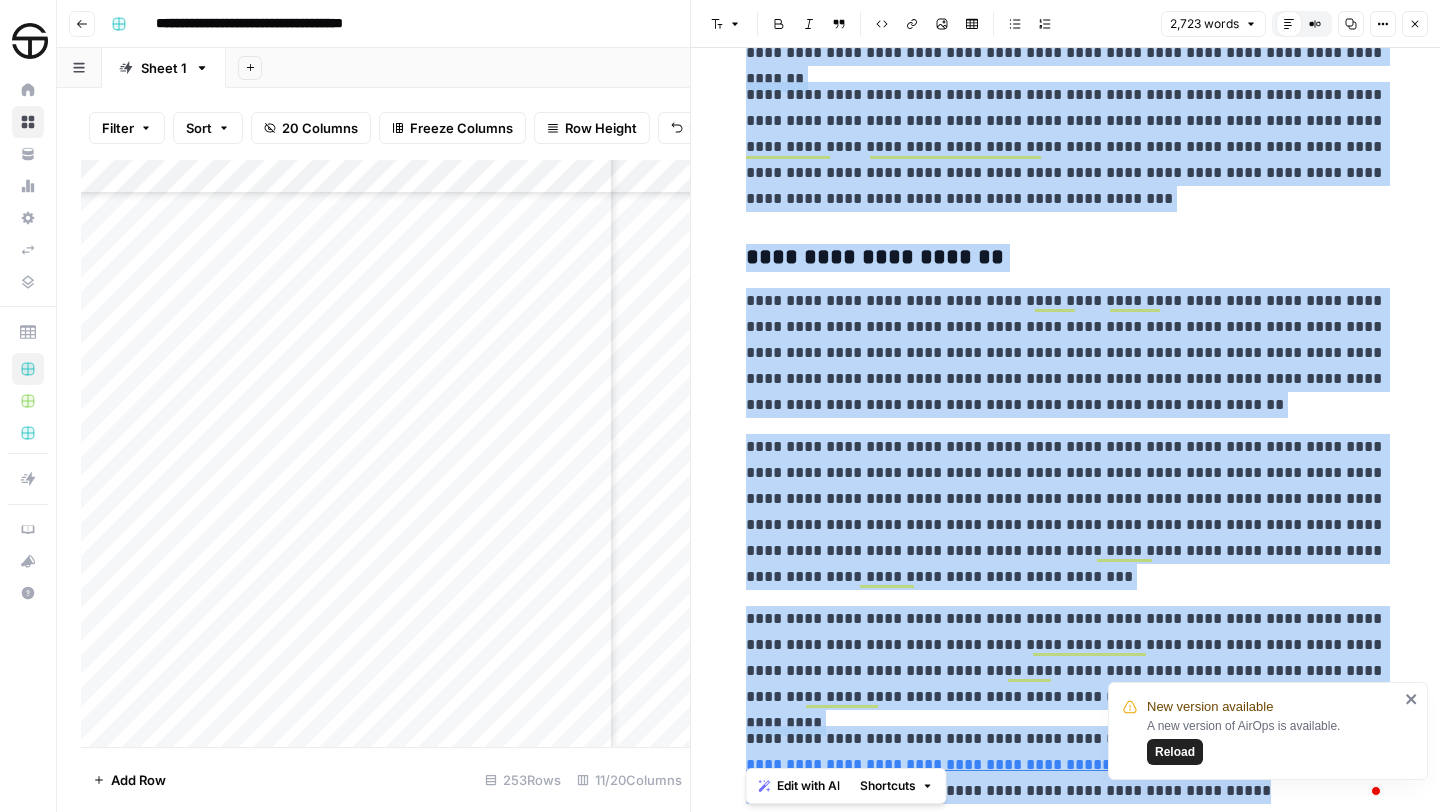 click 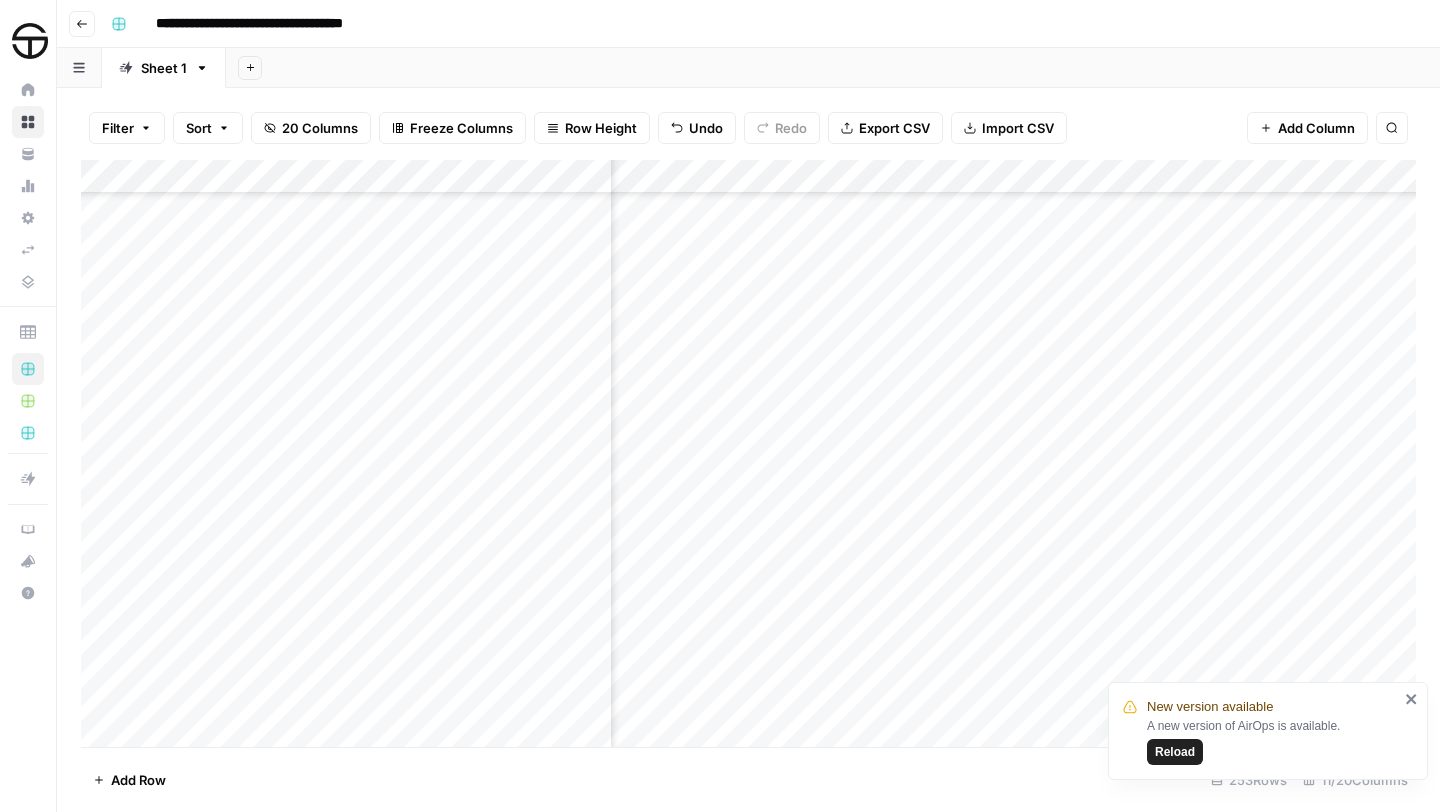 click 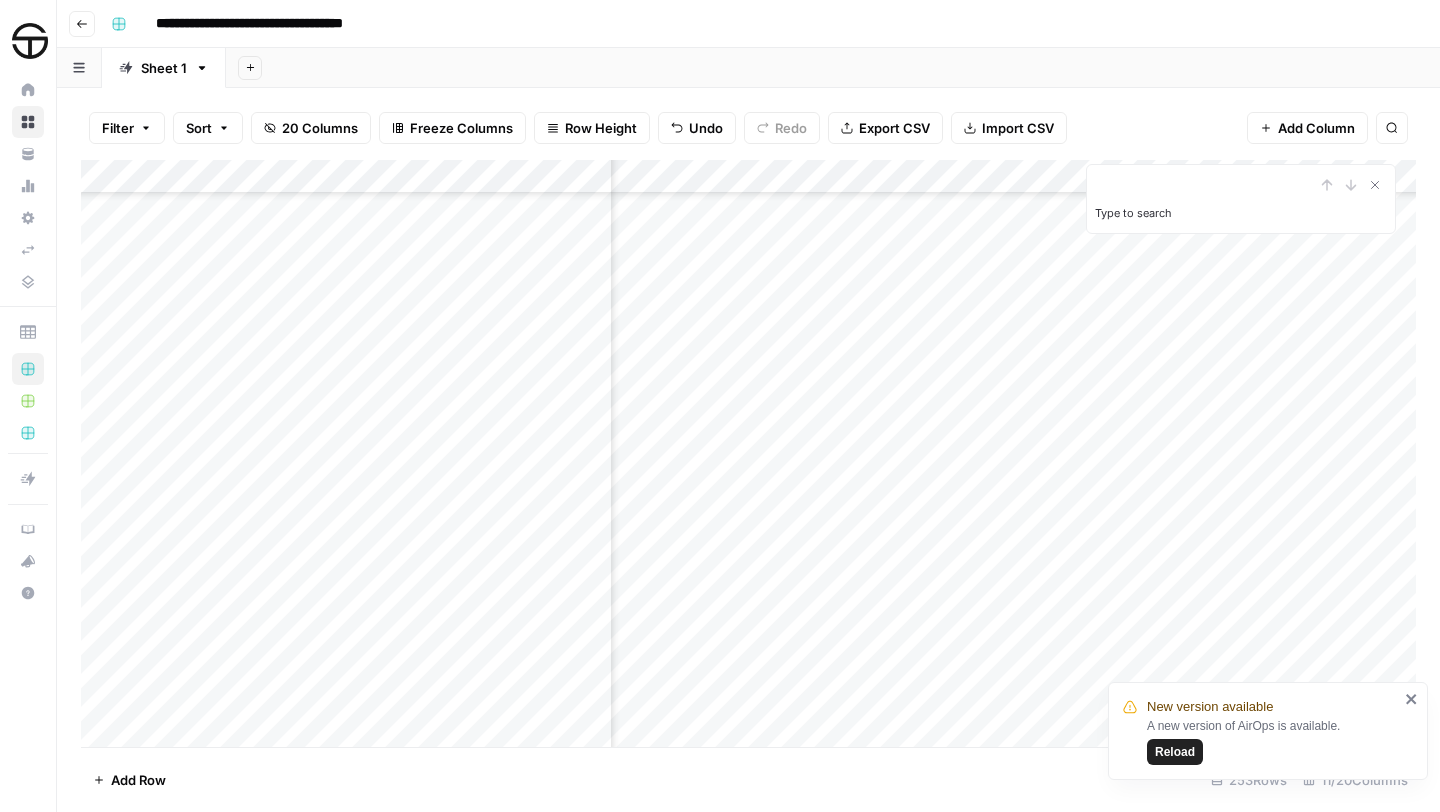click 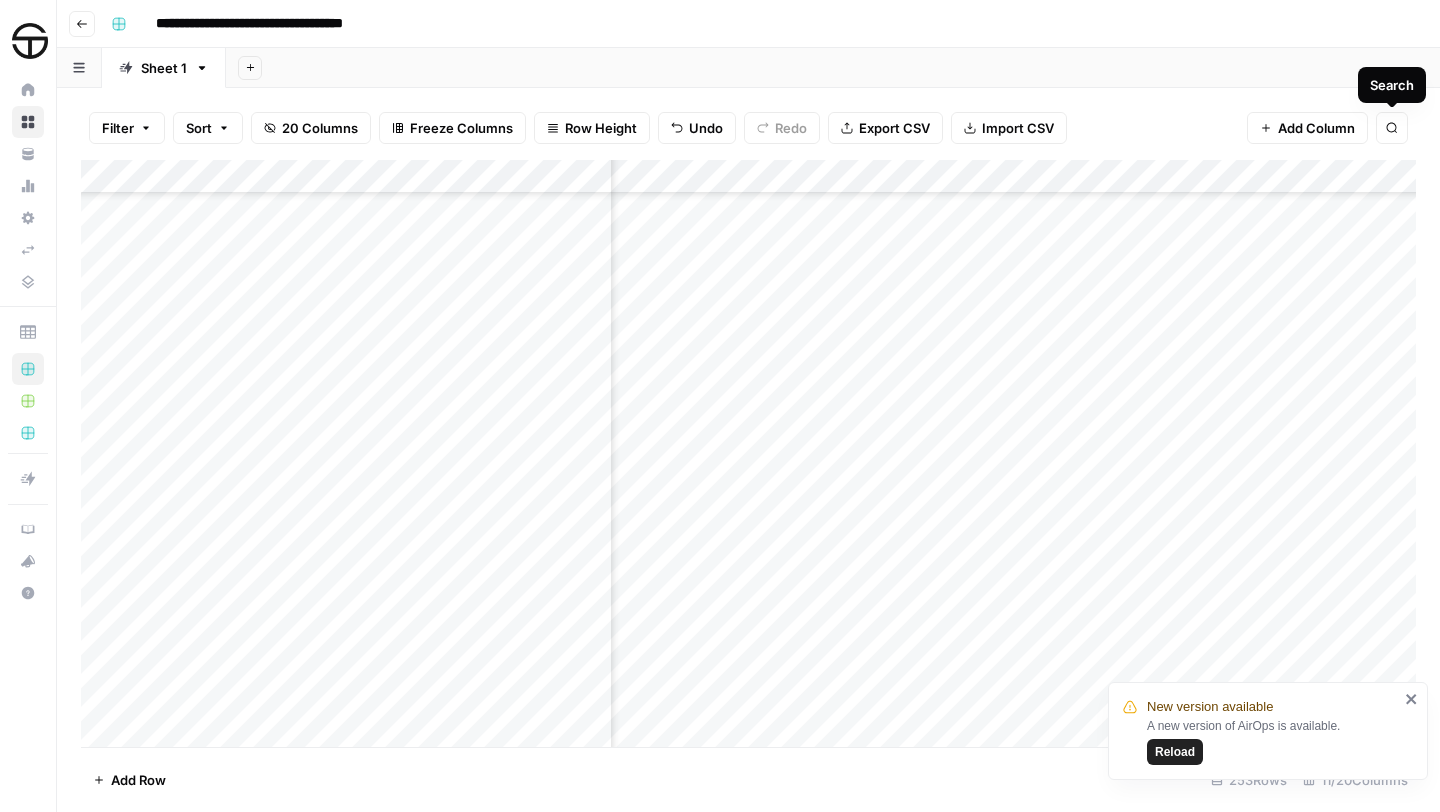 click 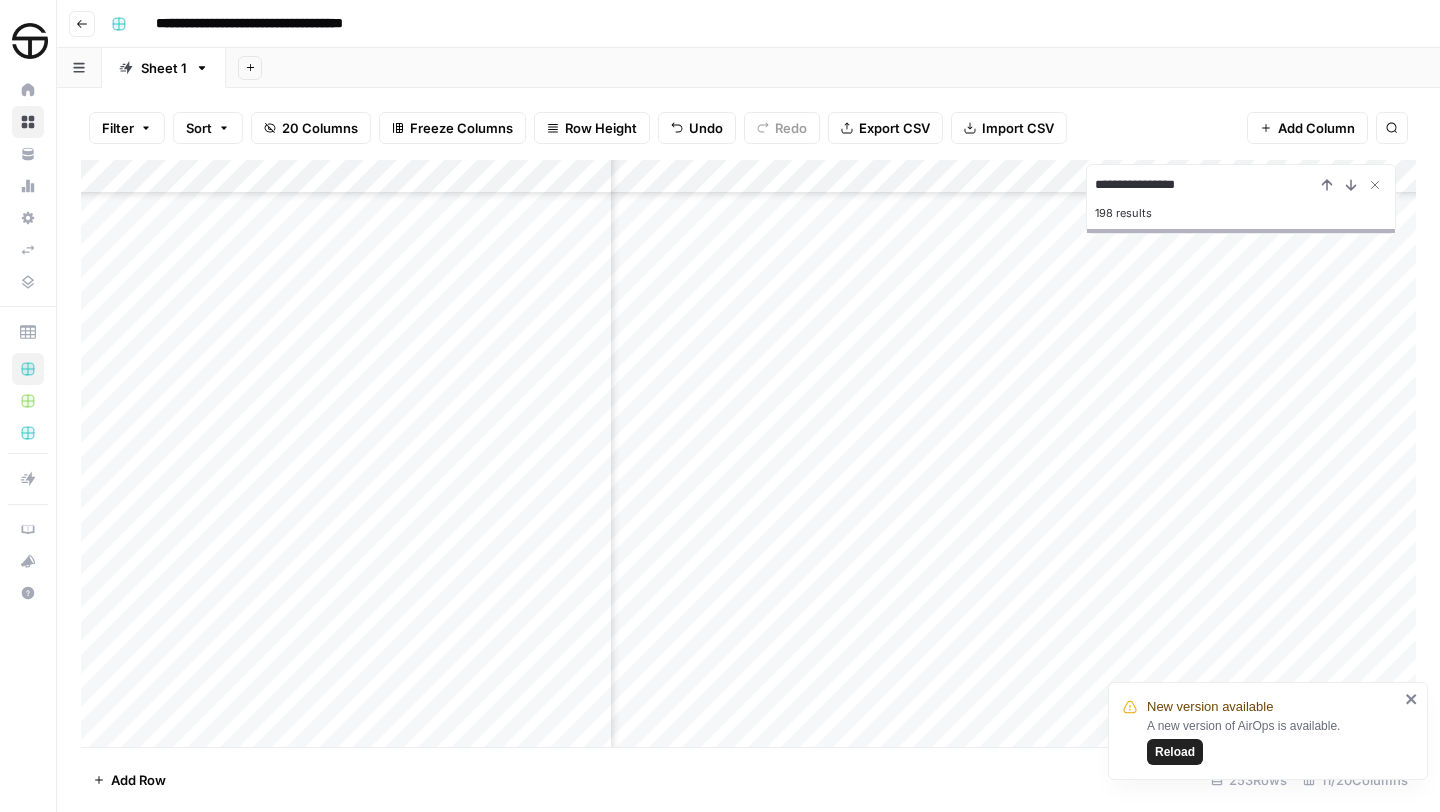 scroll, scrollTop: 8081, scrollLeft: 1194, axis: both 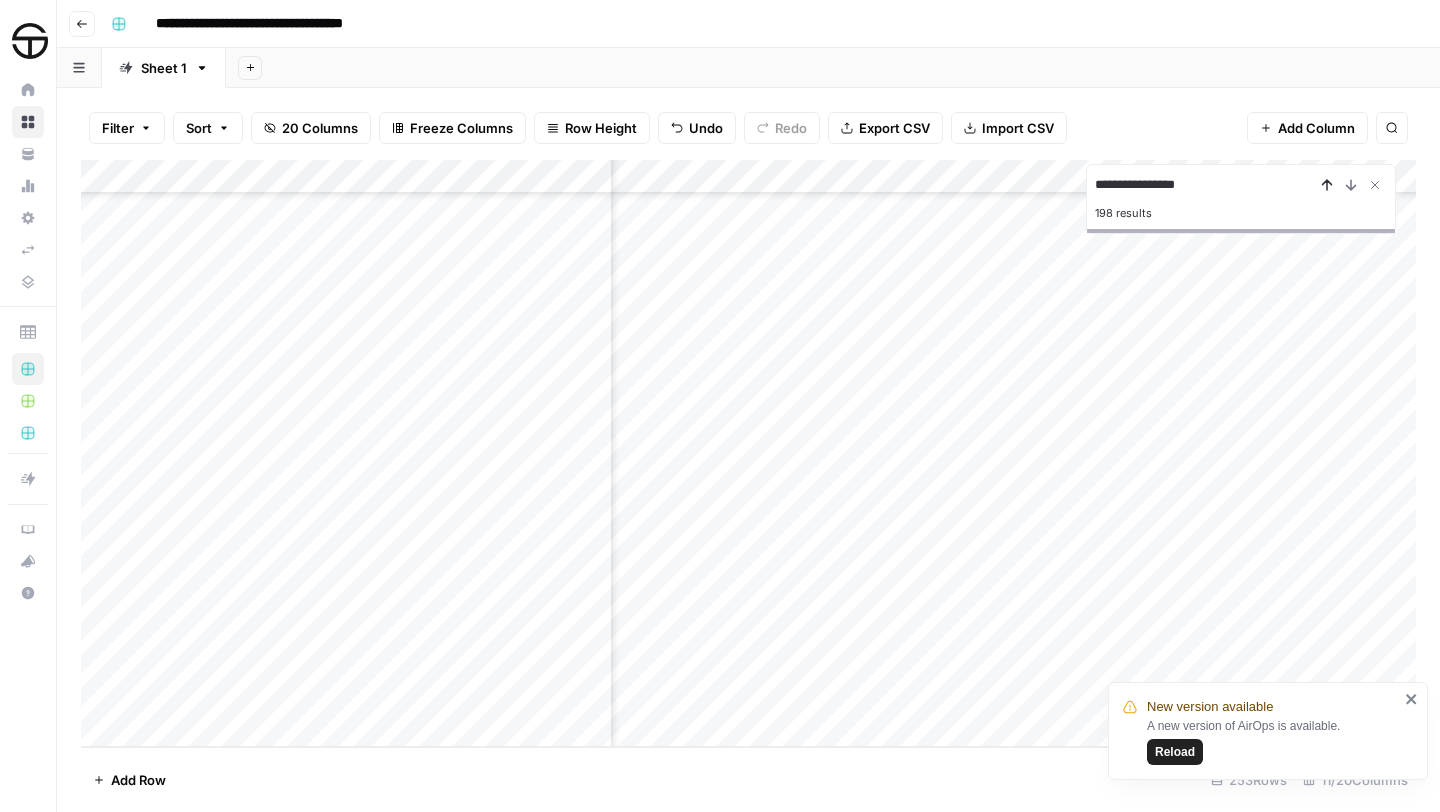 click at bounding box center [1327, 185] 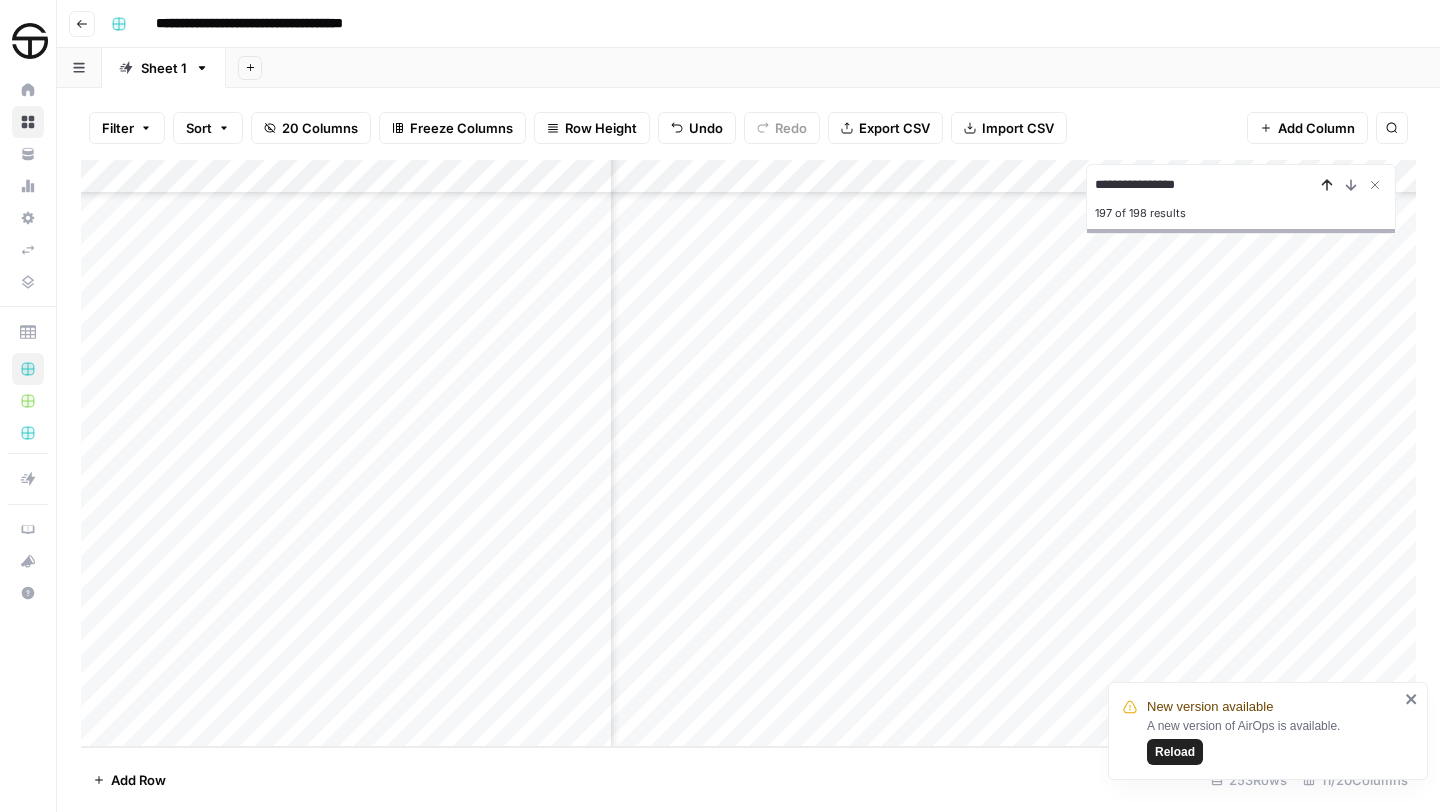 scroll, scrollTop: 8081, scrollLeft: 648, axis: both 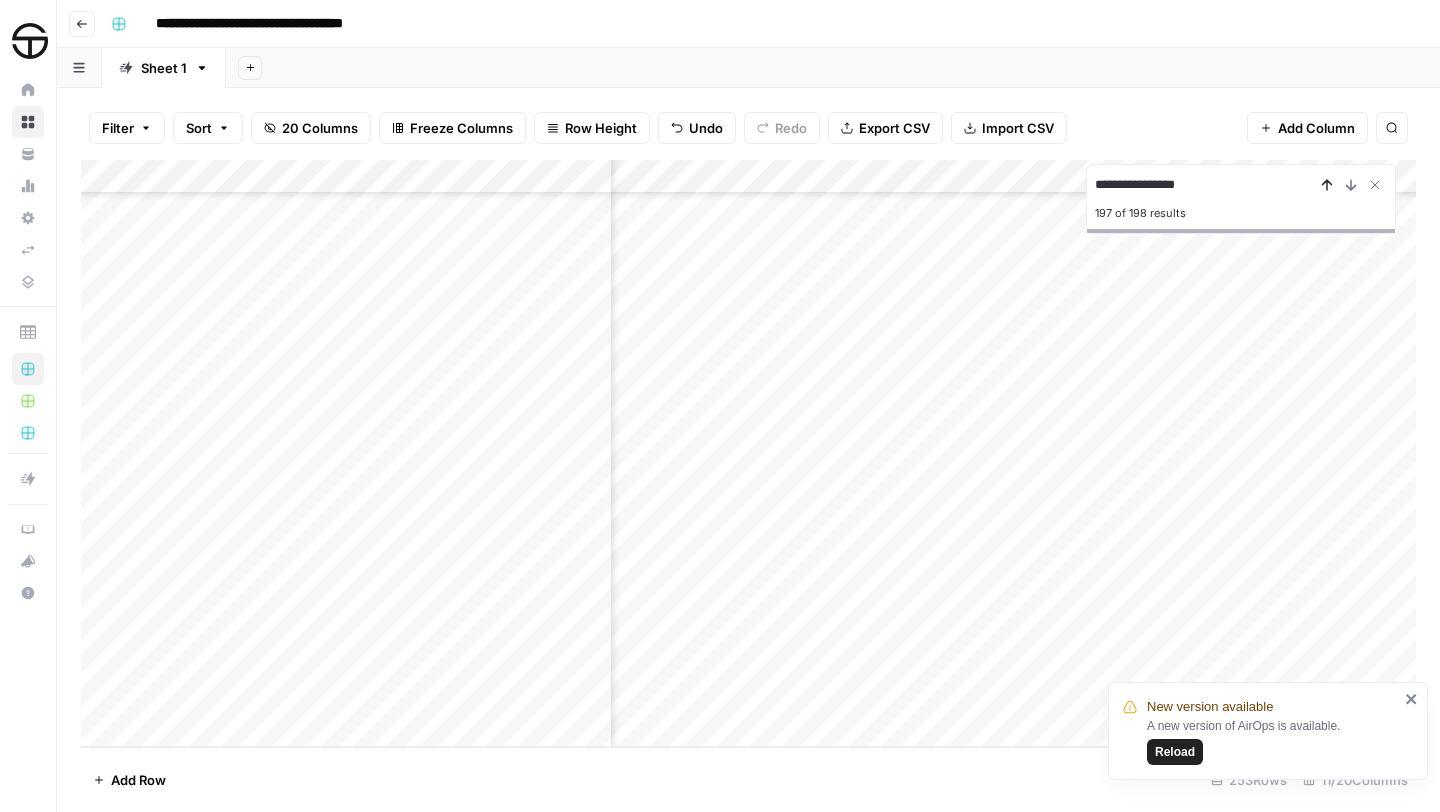click at bounding box center (1327, 185) 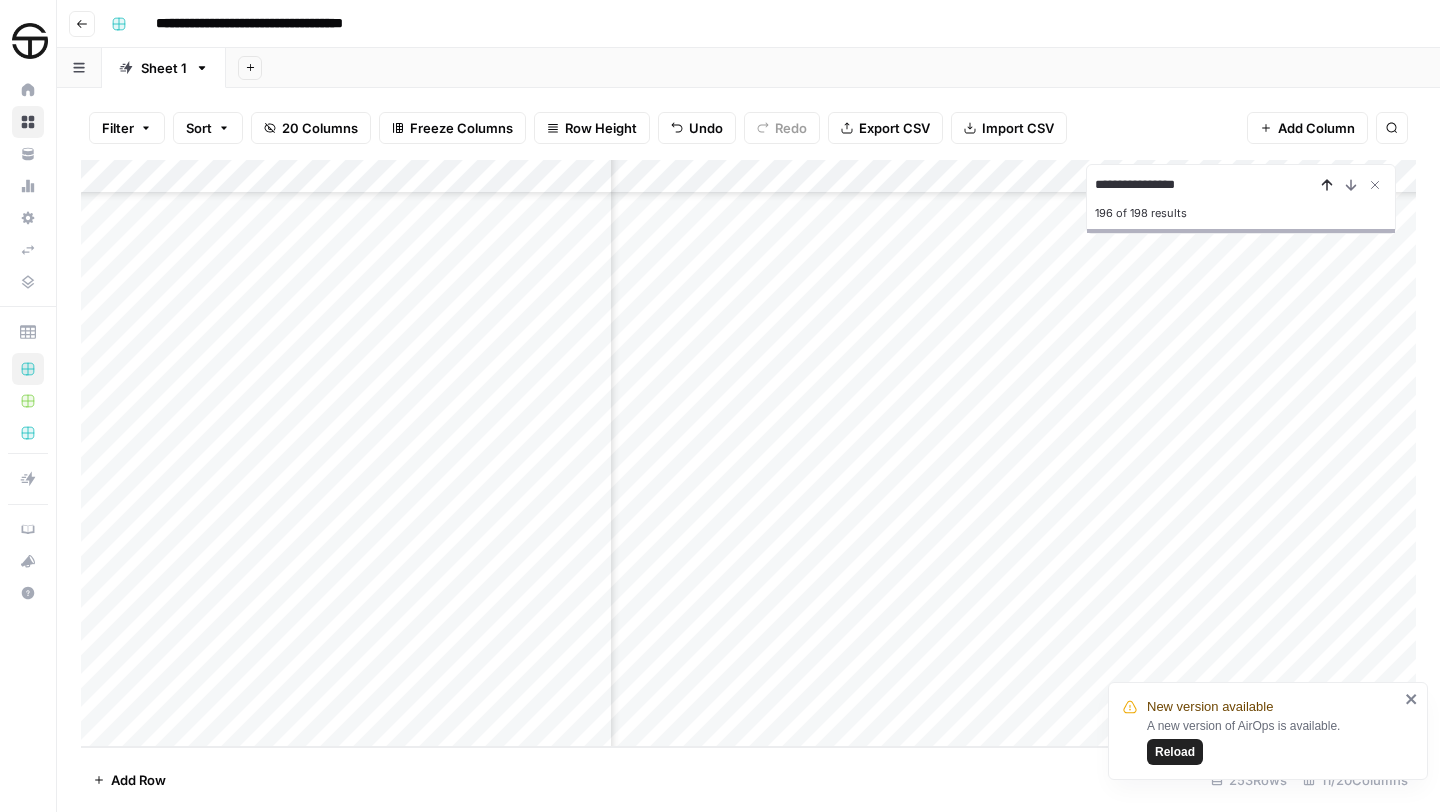 click at bounding box center (1327, 185) 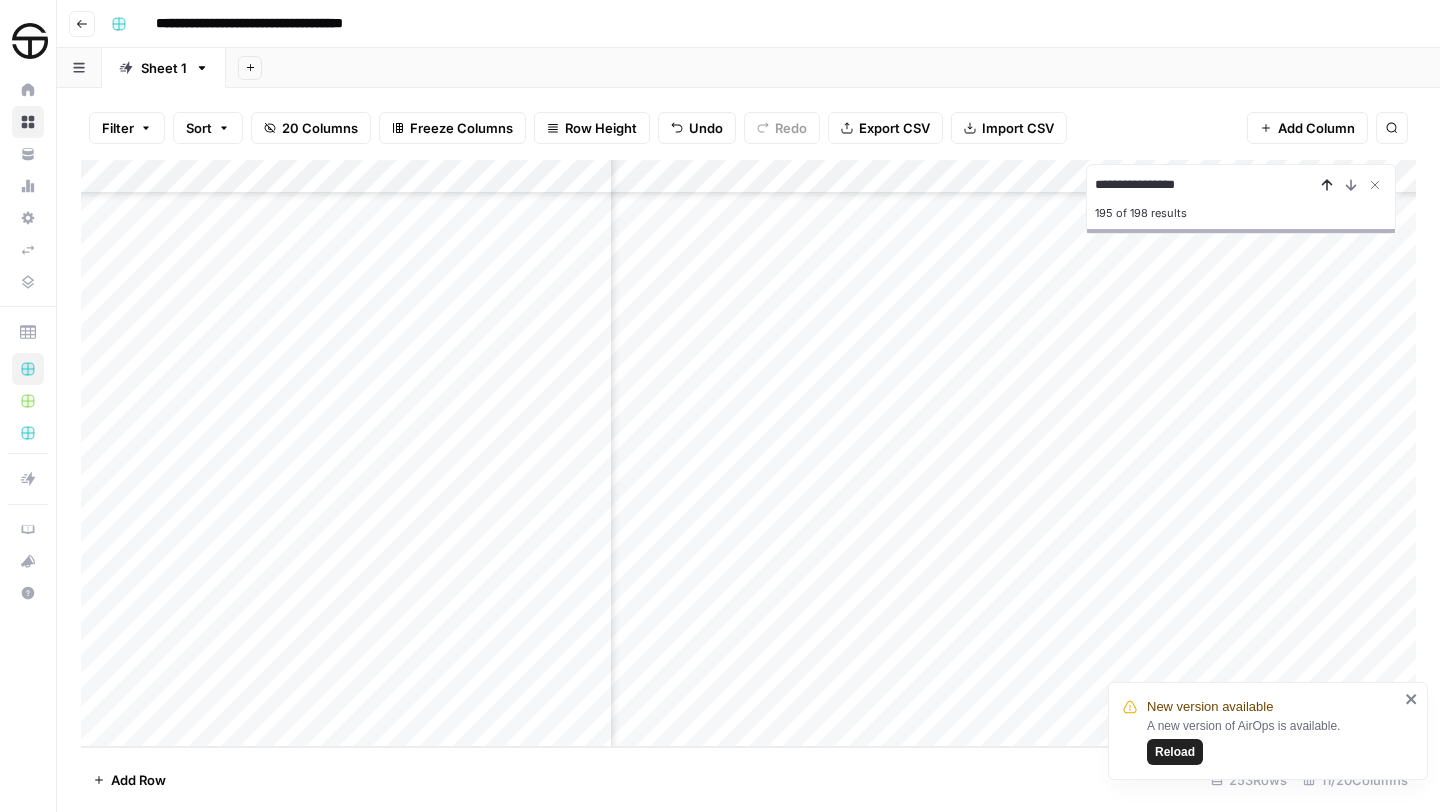 click at bounding box center [1327, 185] 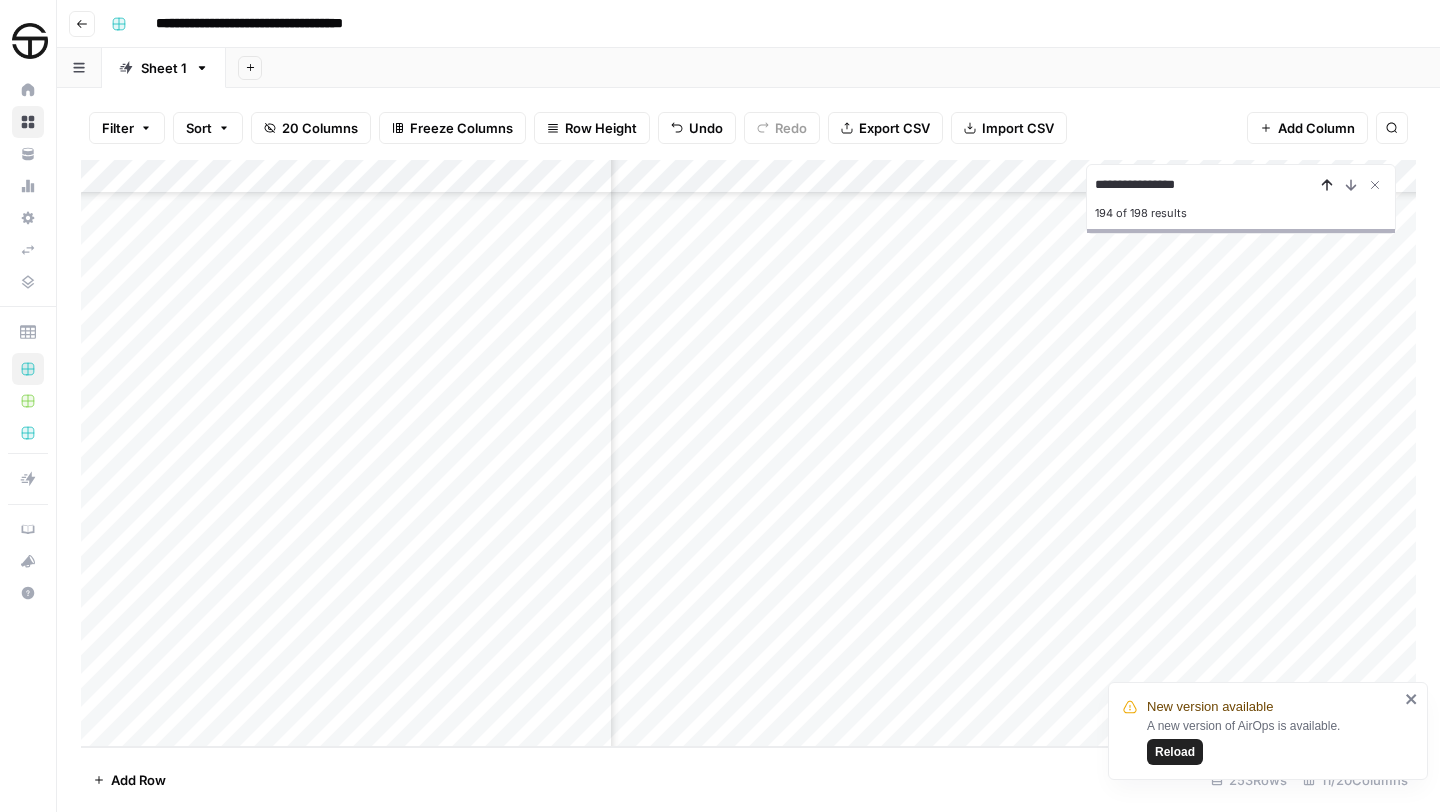 click at bounding box center [1327, 185] 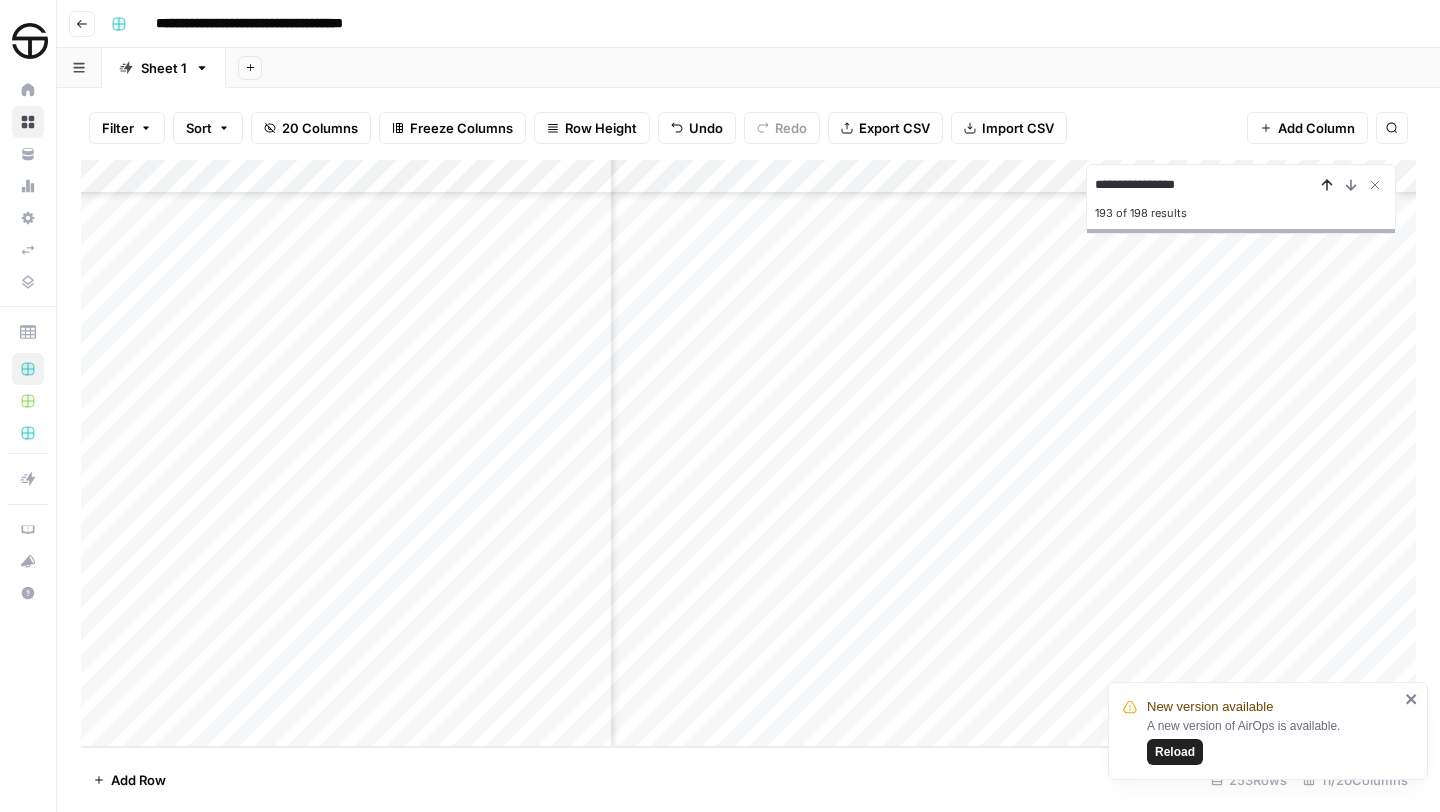 click at bounding box center (1327, 185) 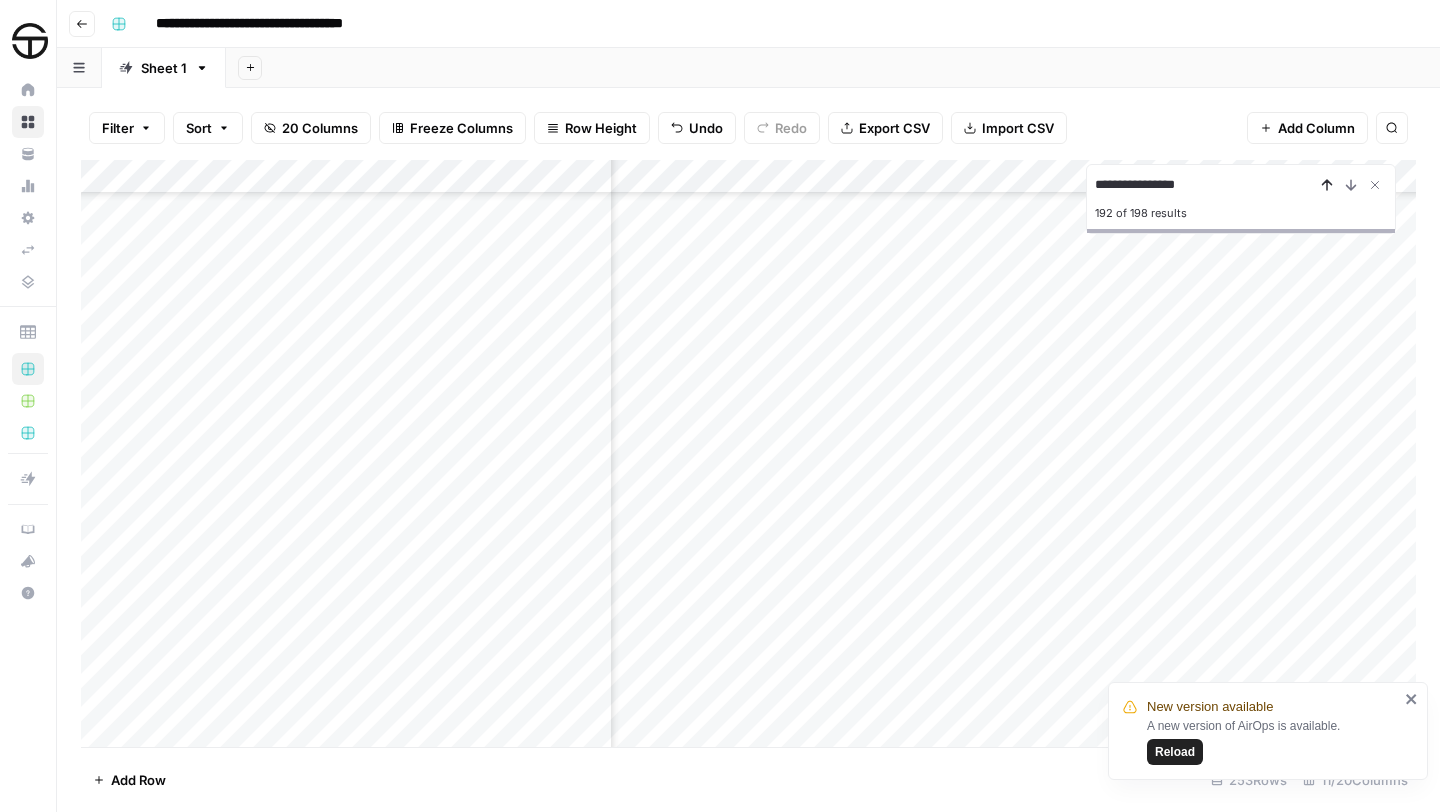 click at bounding box center (1327, 185) 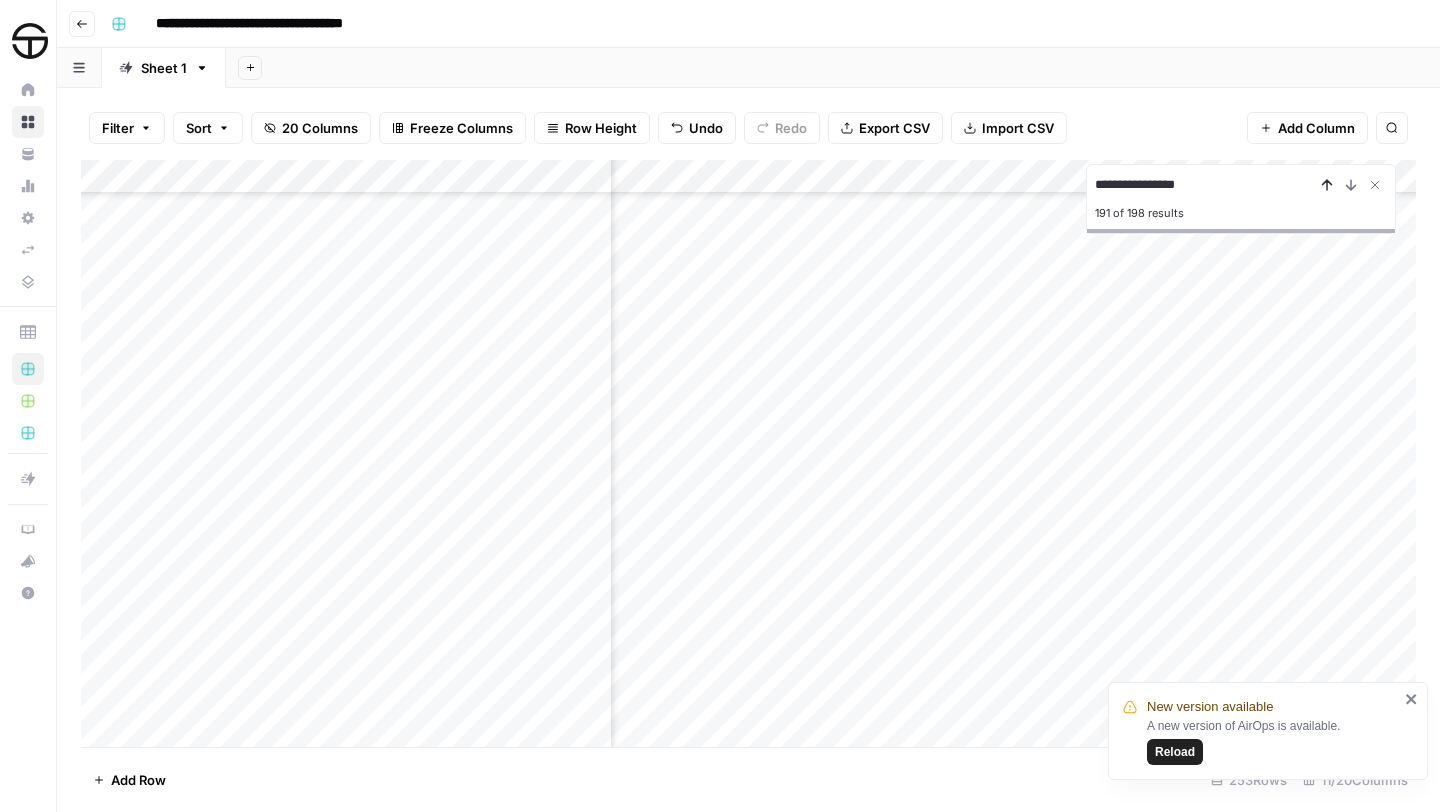 click at bounding box center [1327, 185] 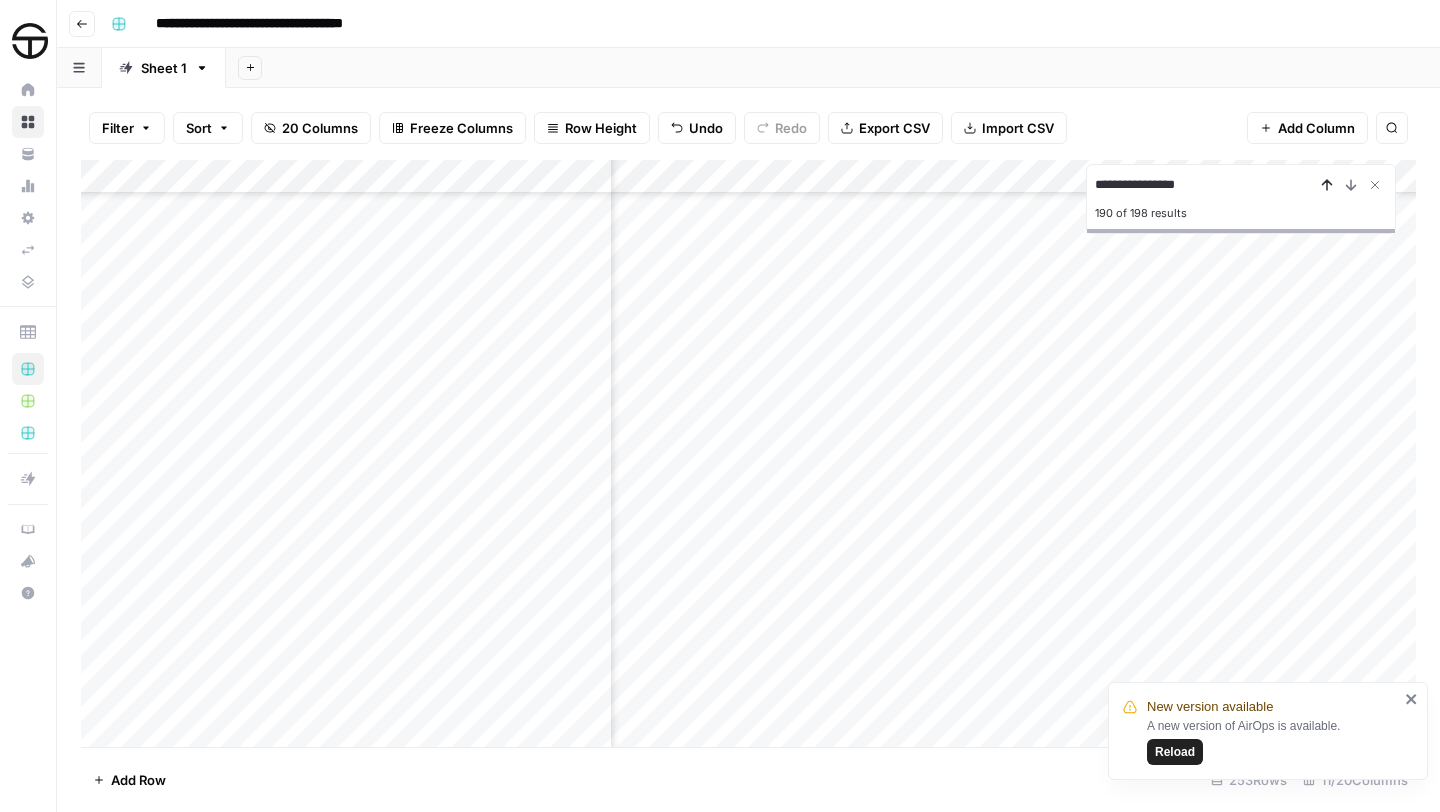 click at bounding box center (1327, 185) 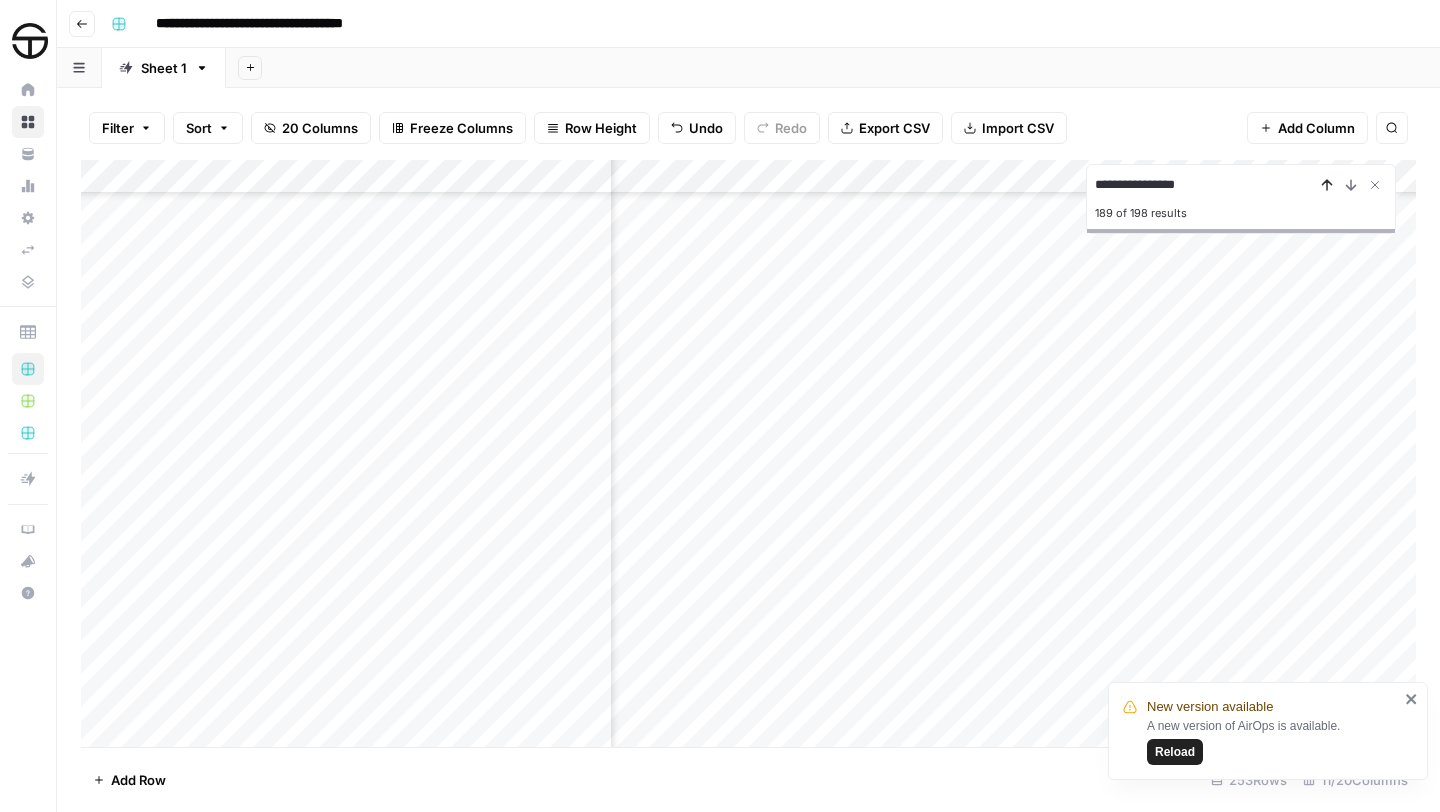 click at bounding box center (1327, 185) 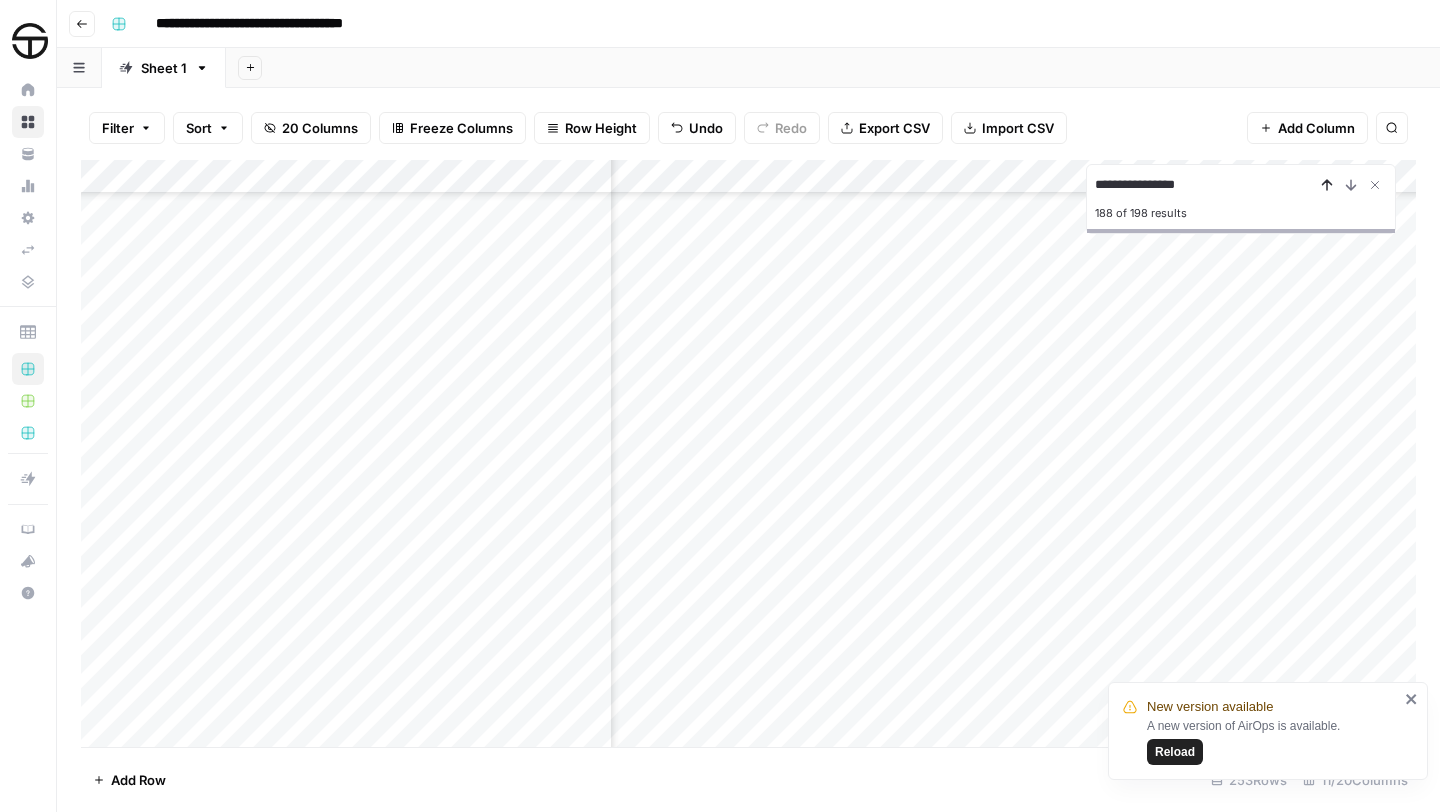 click at bounding box center (1327, 185) 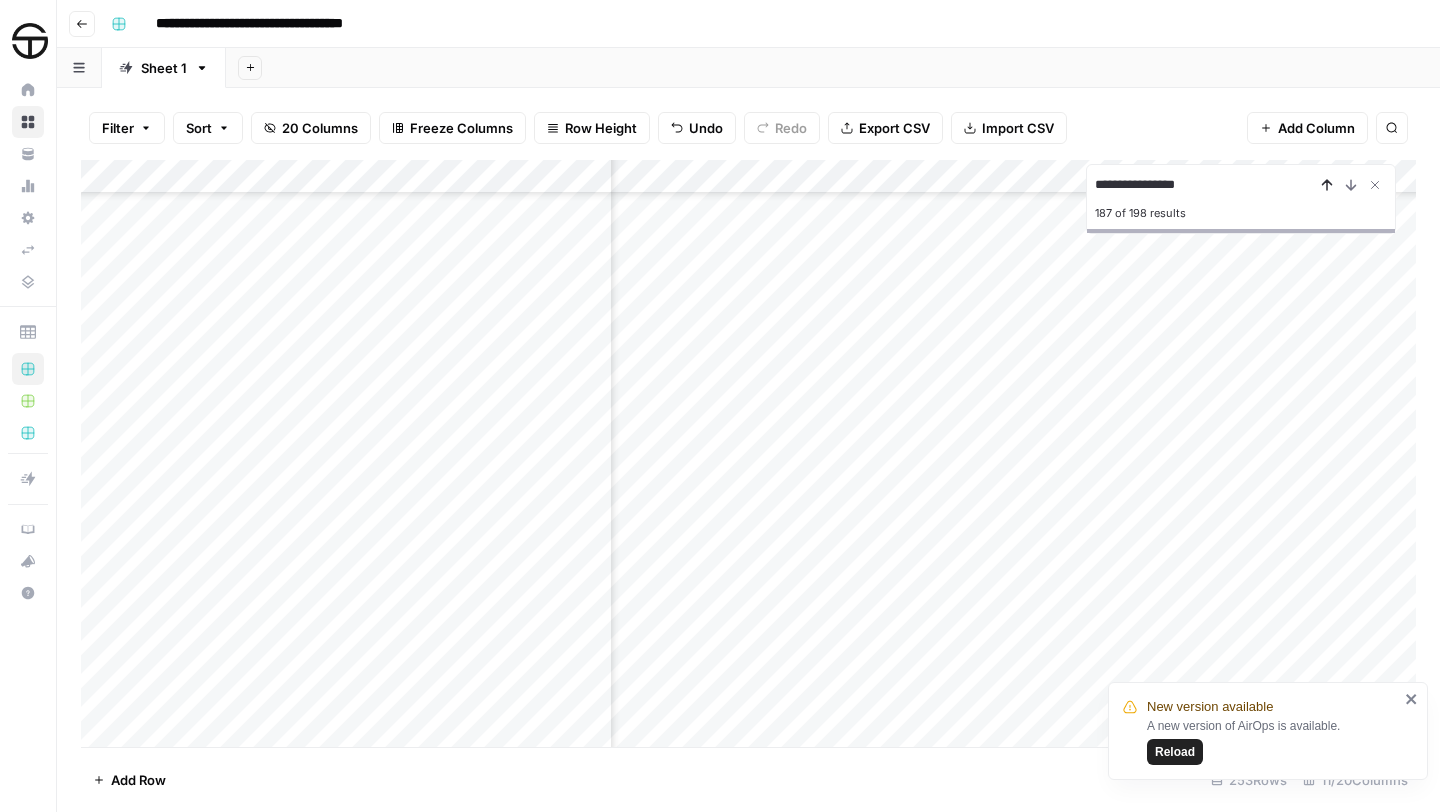 click at bounding box center (1327, 185) 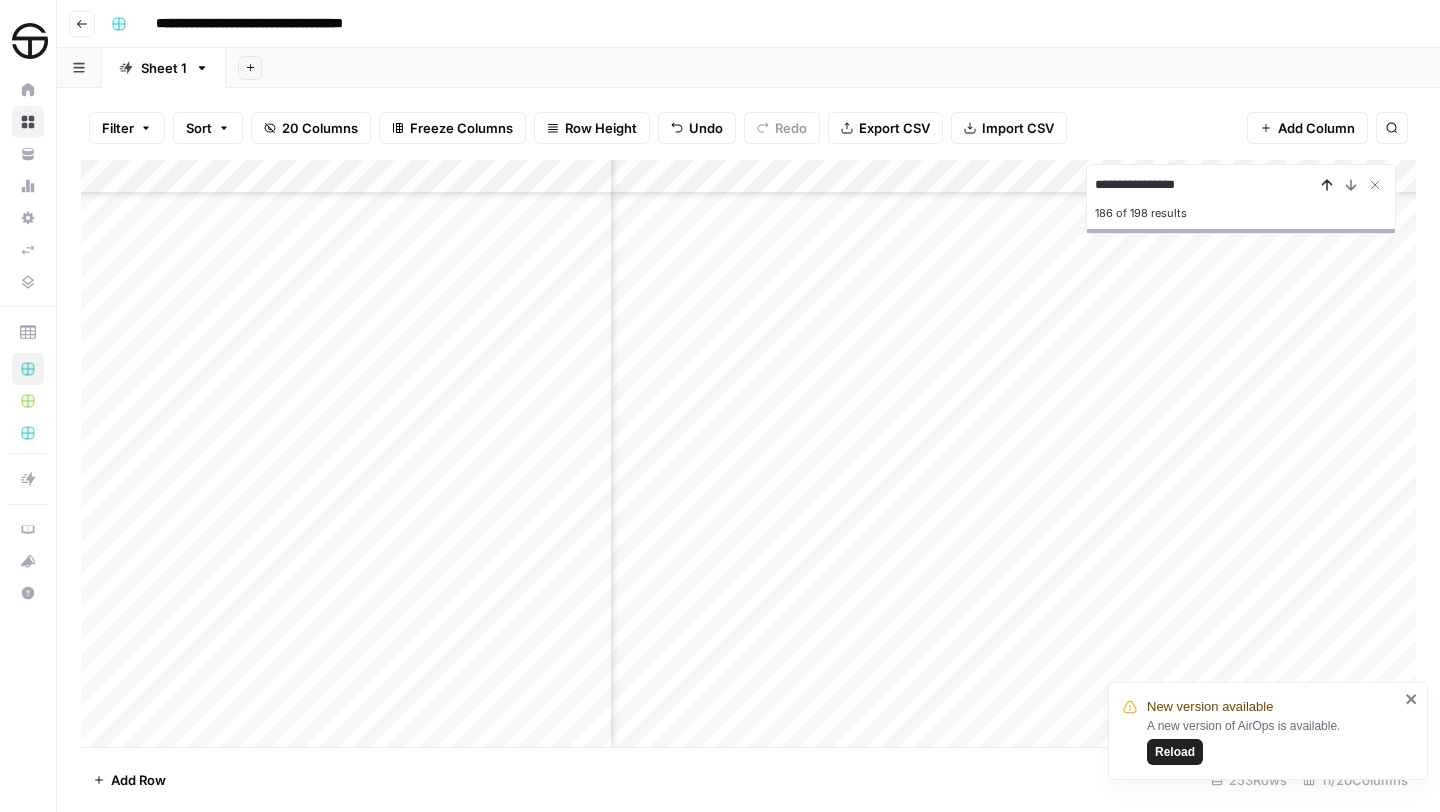 click at bounding box center [1327, 185] 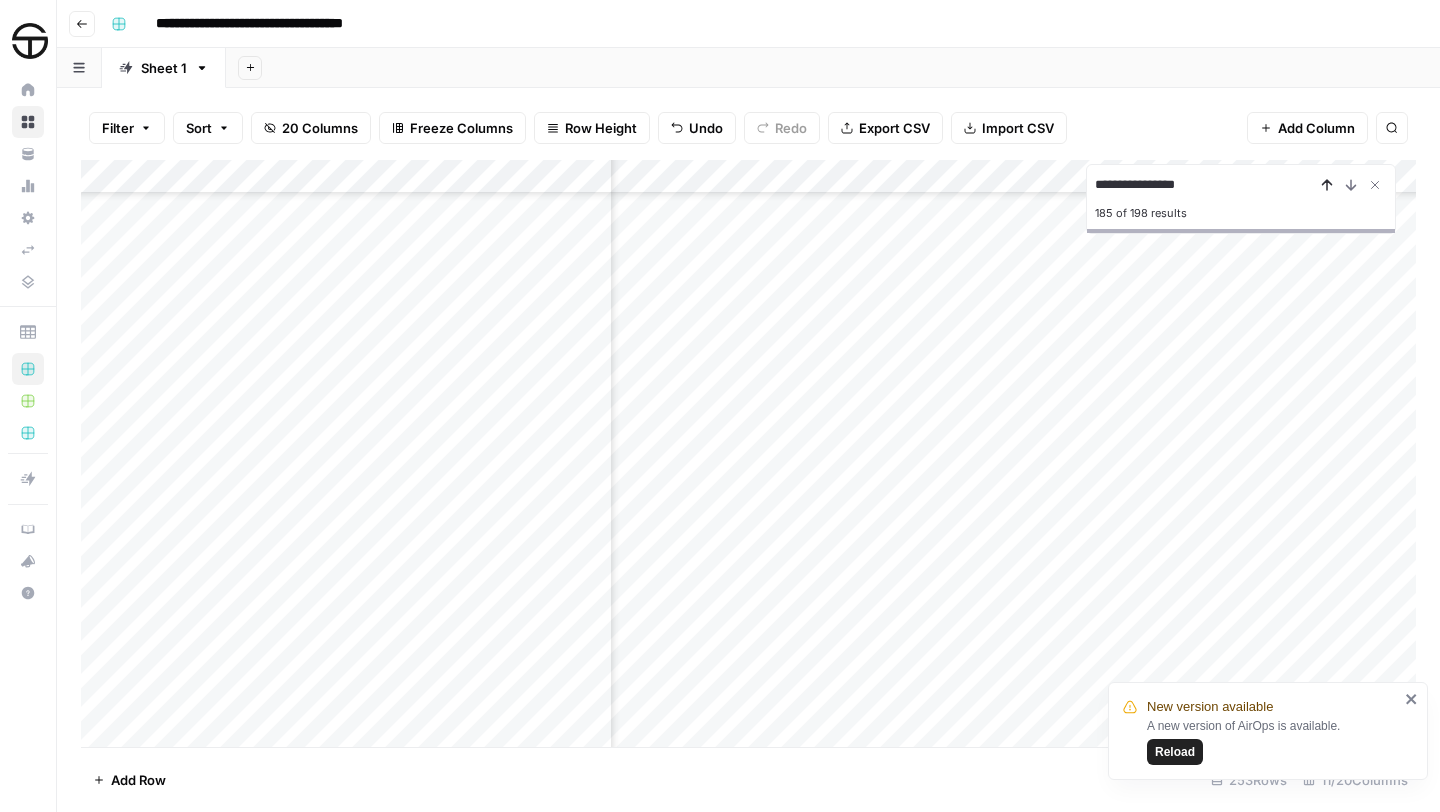 click at bounding box center [1327, 185] 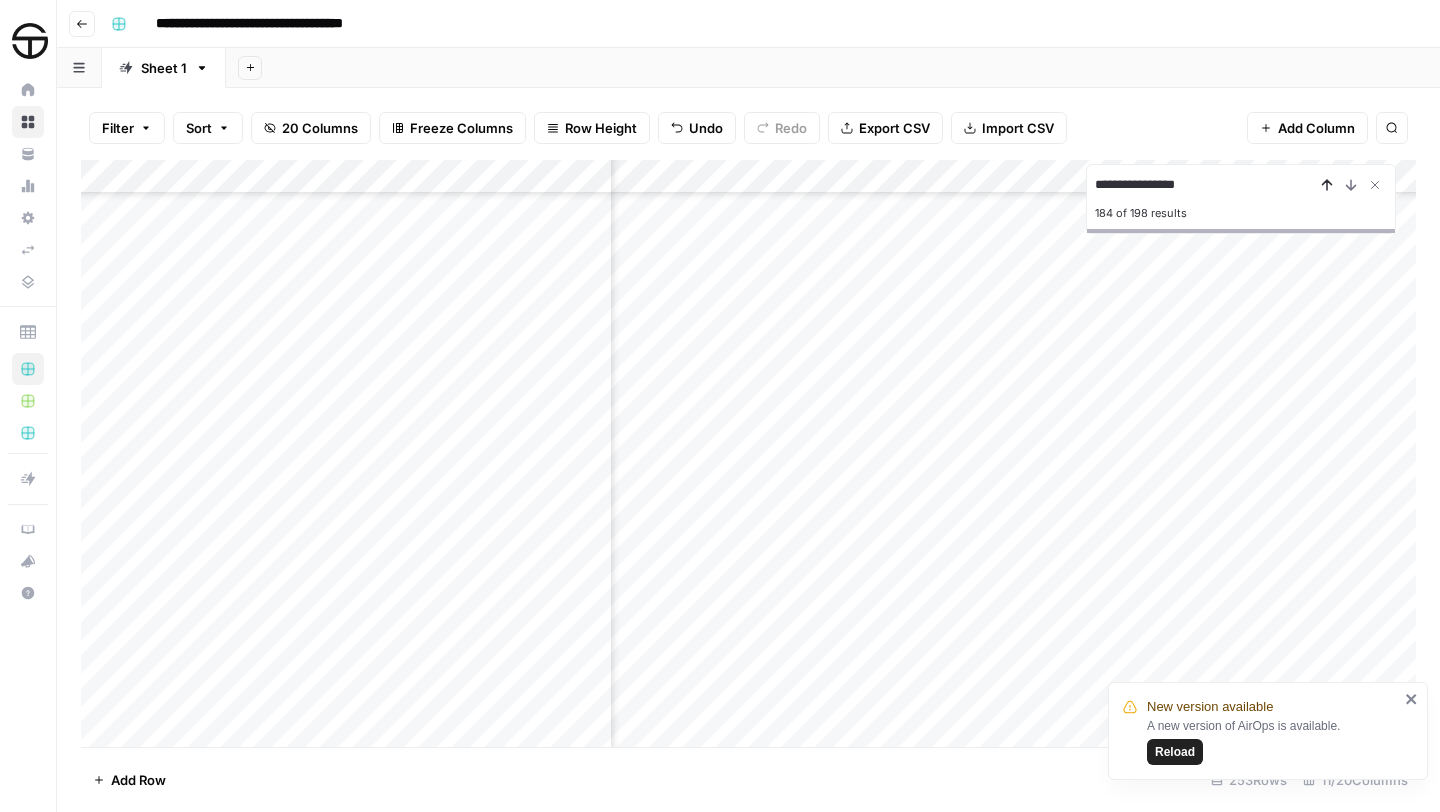click at bounding box center (1327, 185) 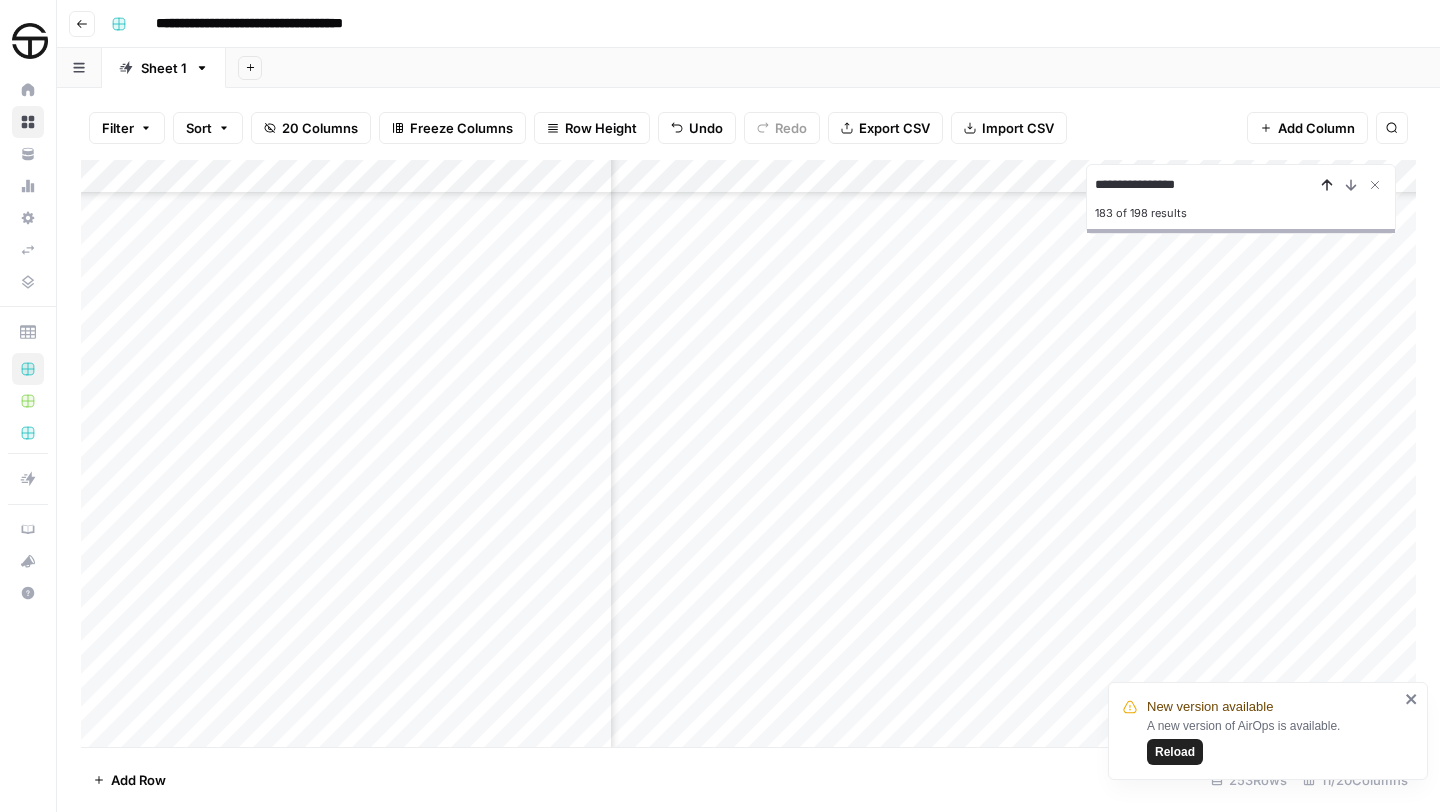 click at bounding box center [1327, 185] 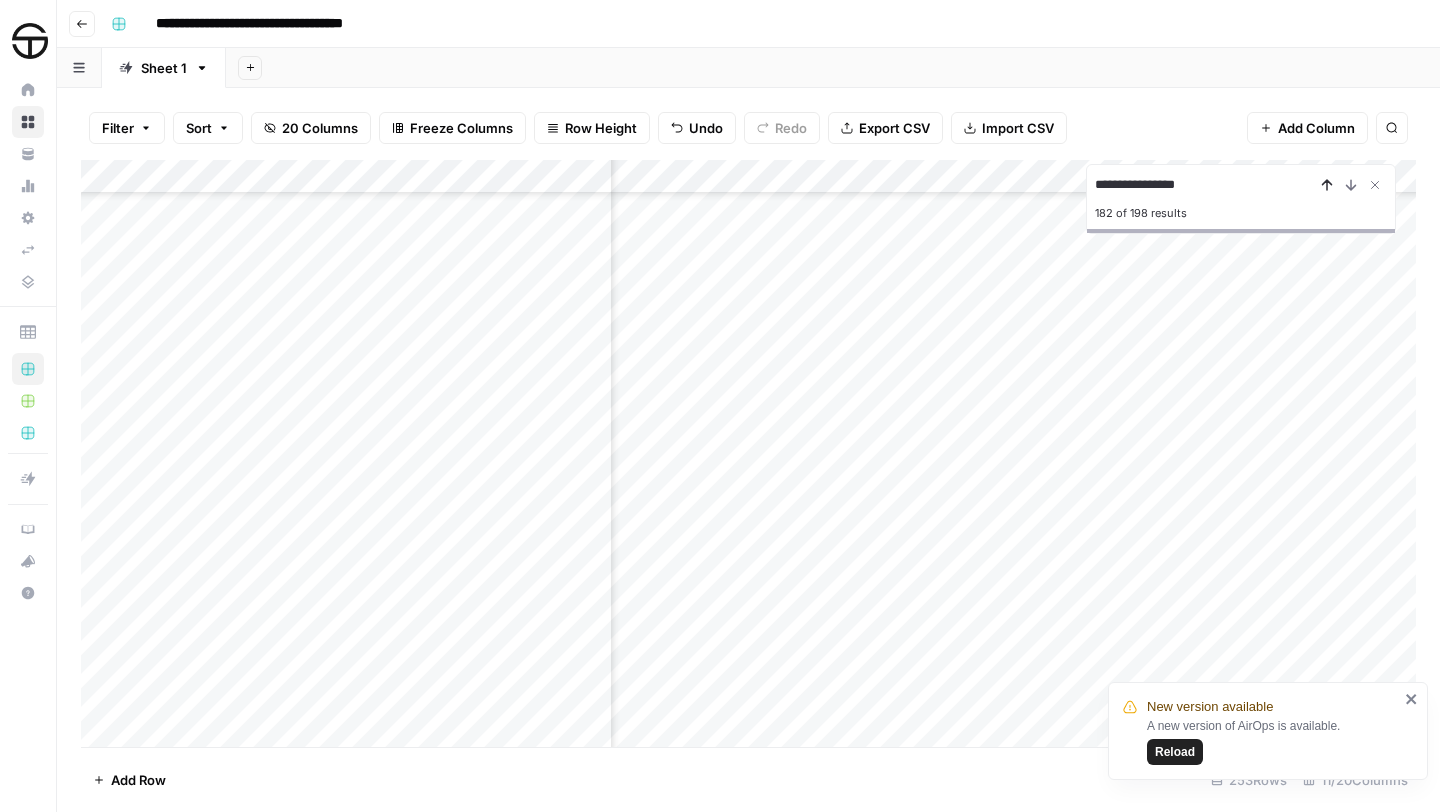 scroll, scrollTop: 7820, scrollLeft: 828, axis: both 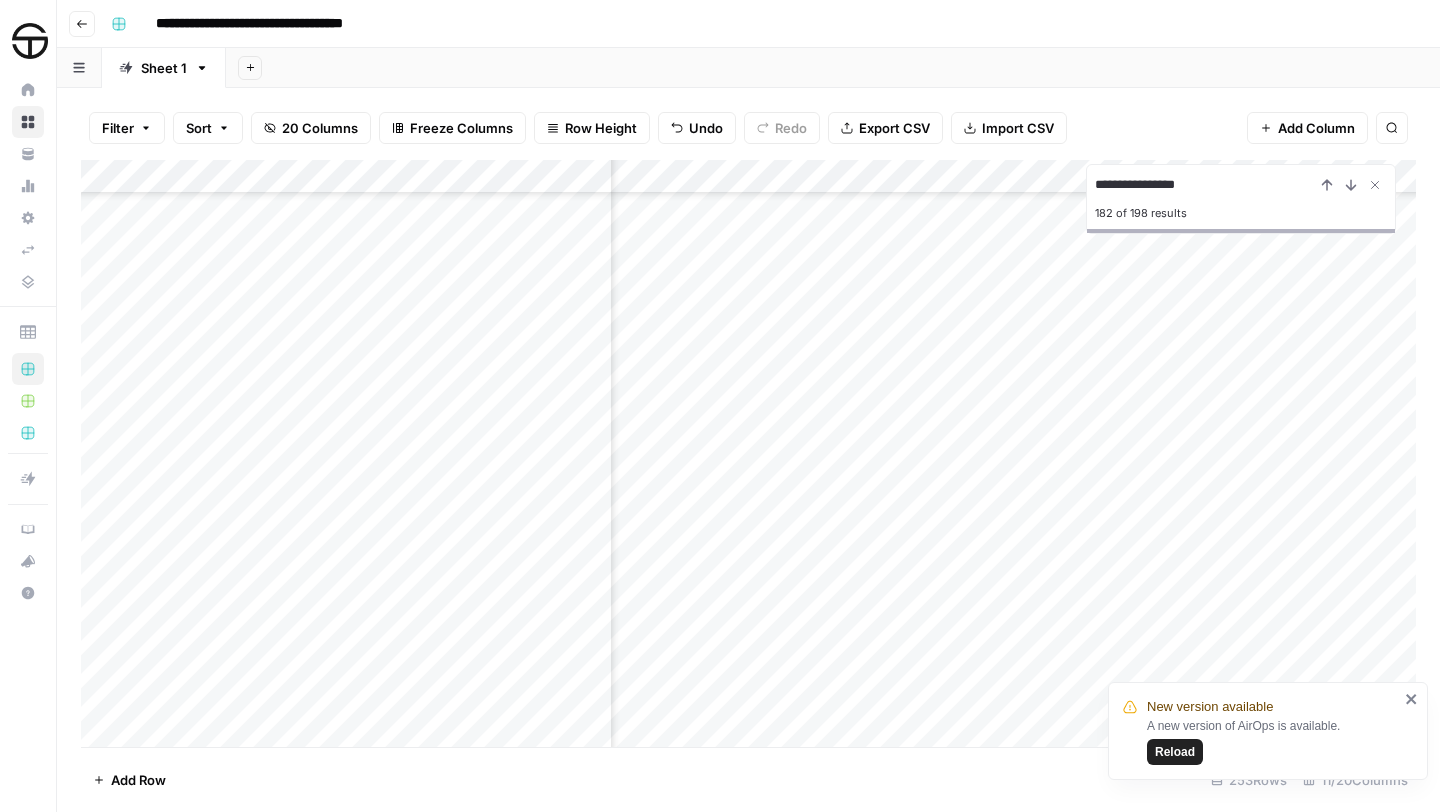 click on "**********" at bounding box center [1205, 185] 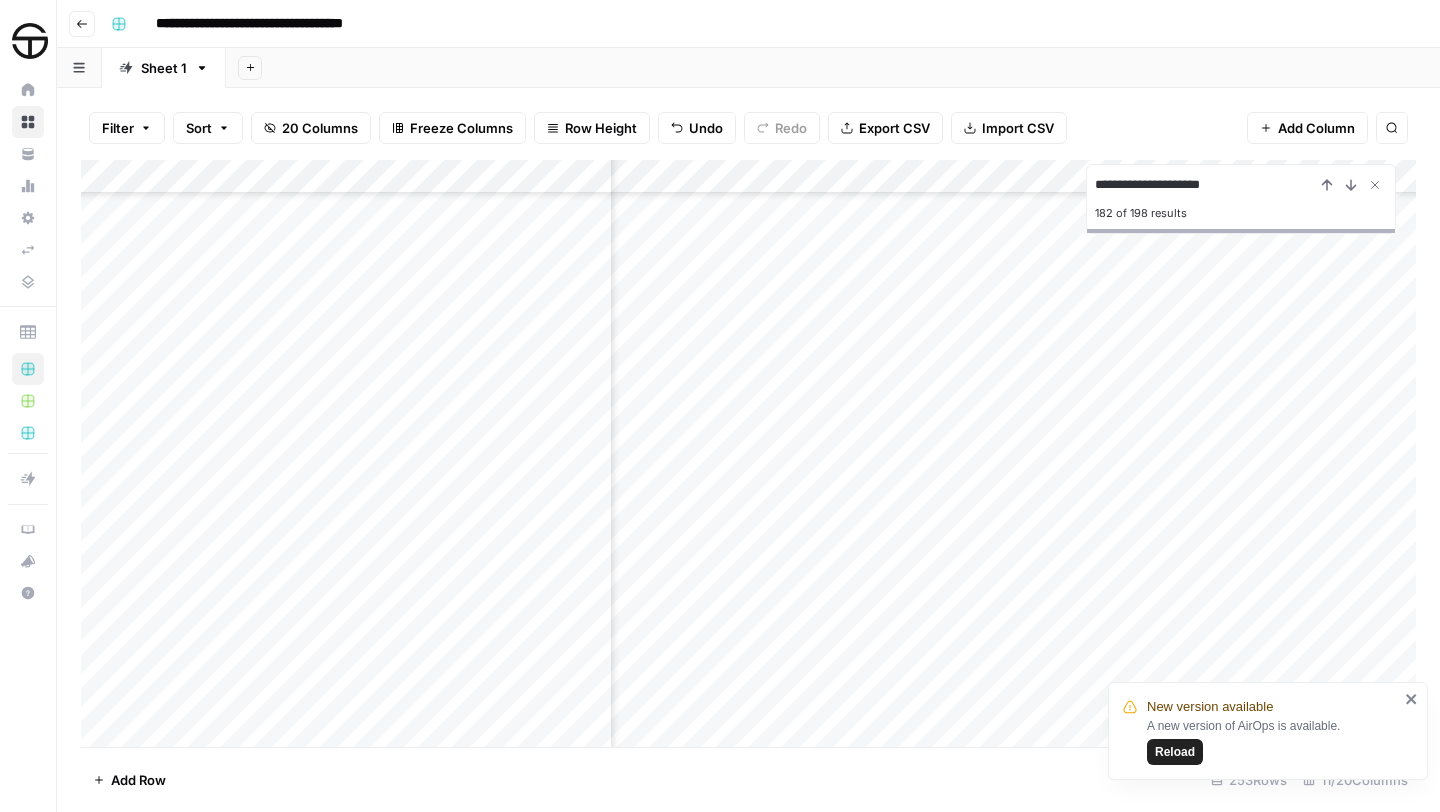 type on "**********" 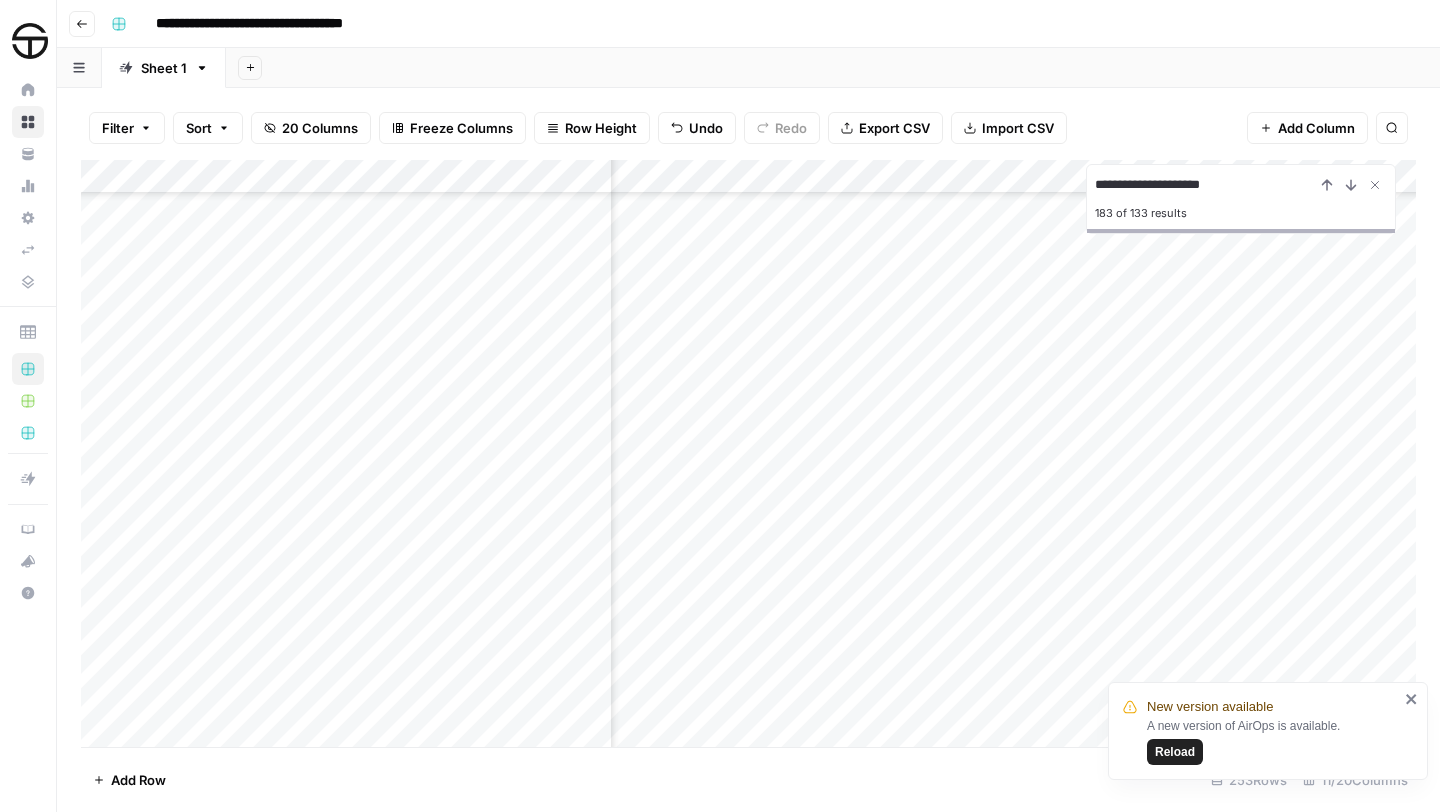 scroll, scrollTop: 8081, scrollLeft: 828, axis: both 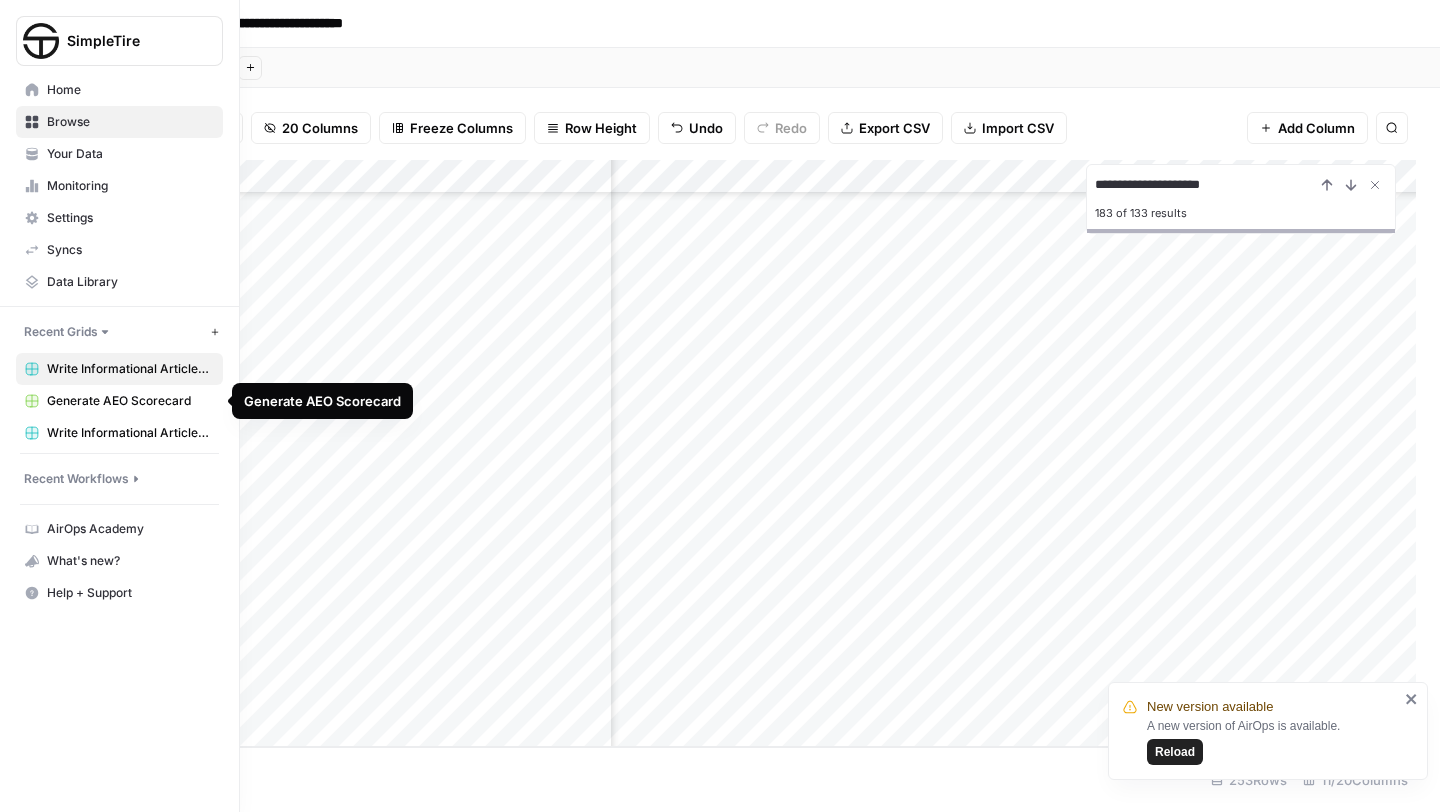 click on "Write Informational Articles - [MM]/[DD]/[YY]" at bounding box center [130, 433] 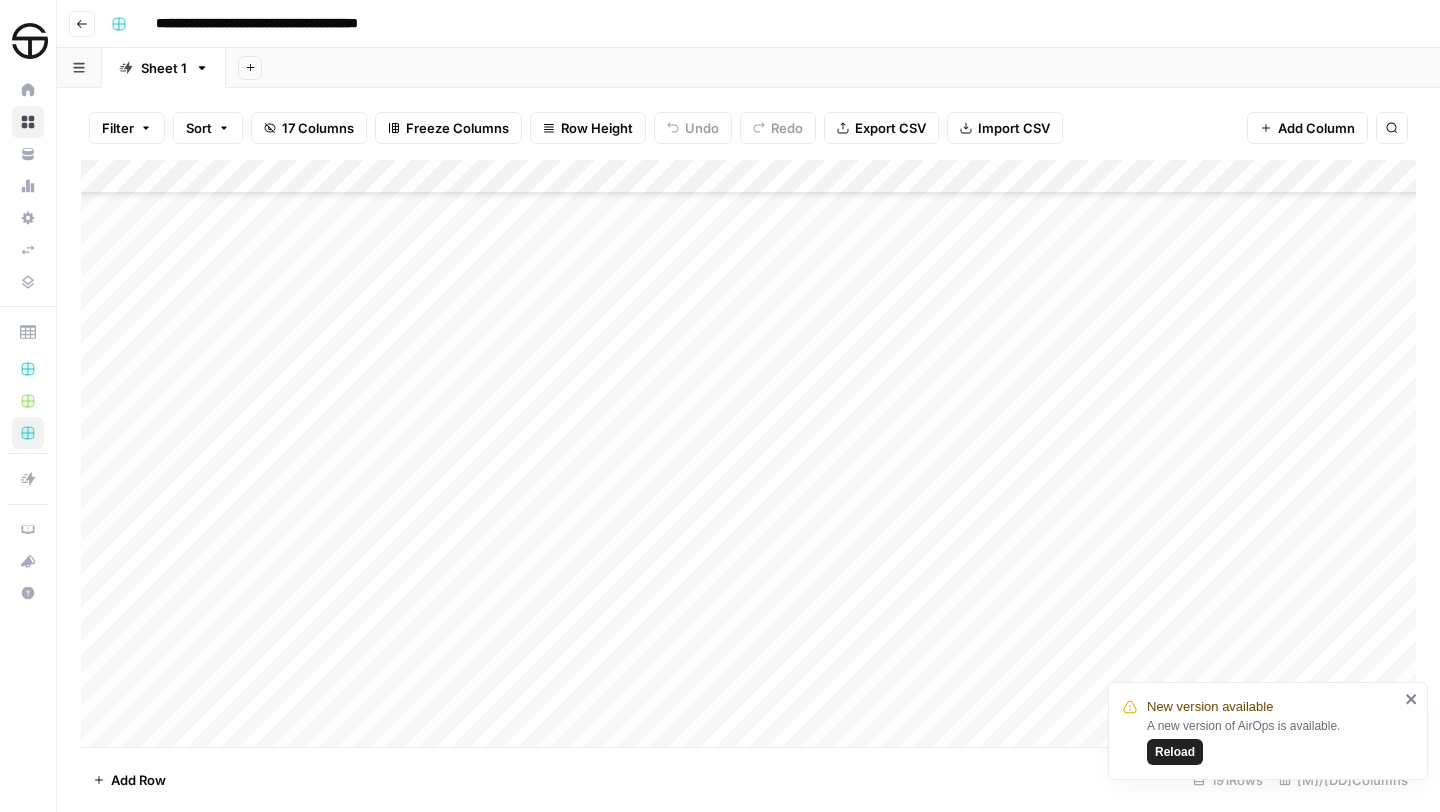 scroll, scrollTop: 0, scrollLeft: 0, axis: both 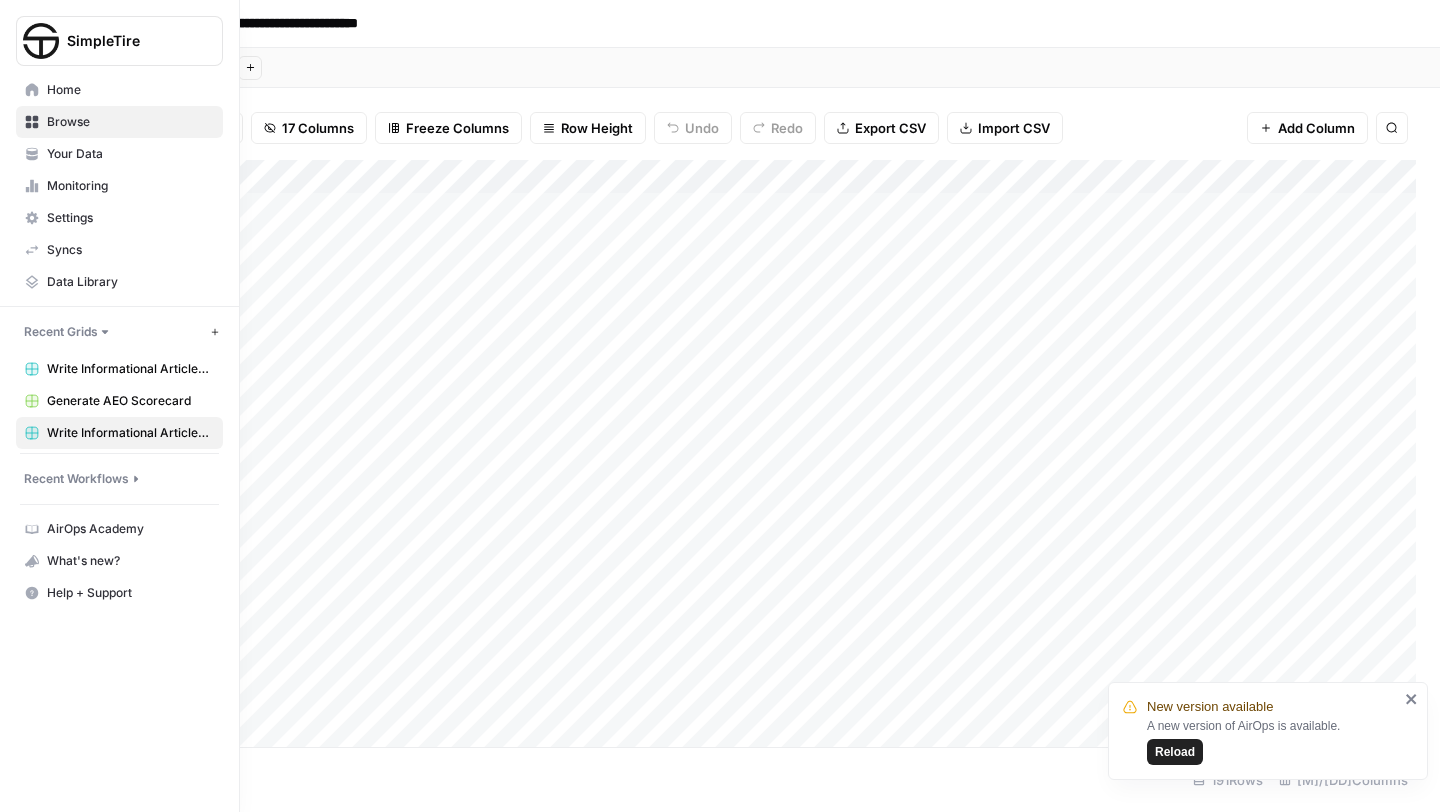click on "Write Informational Articles [MM]-[DD]-[YY]" at bounding box center [130, 369] 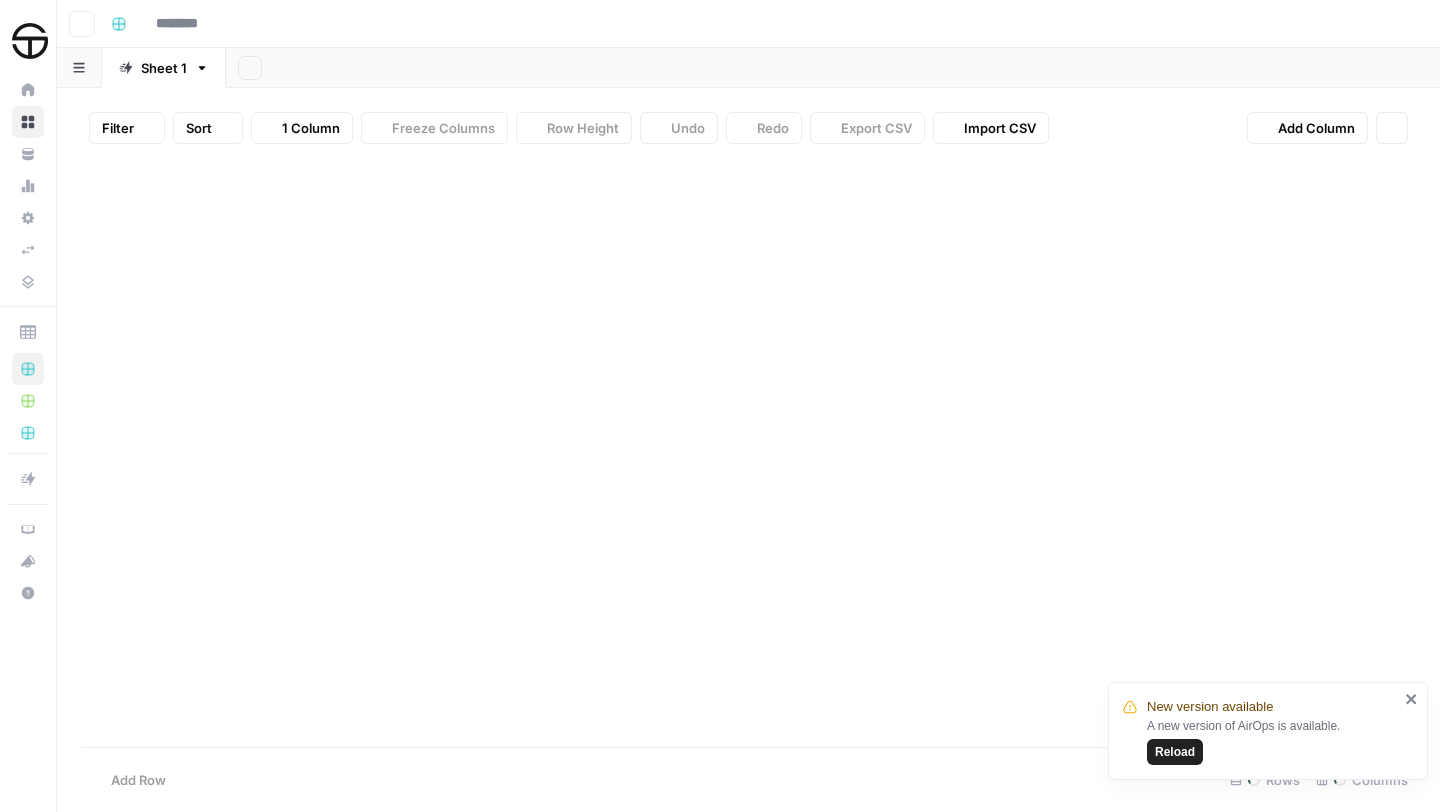 type on "**********" 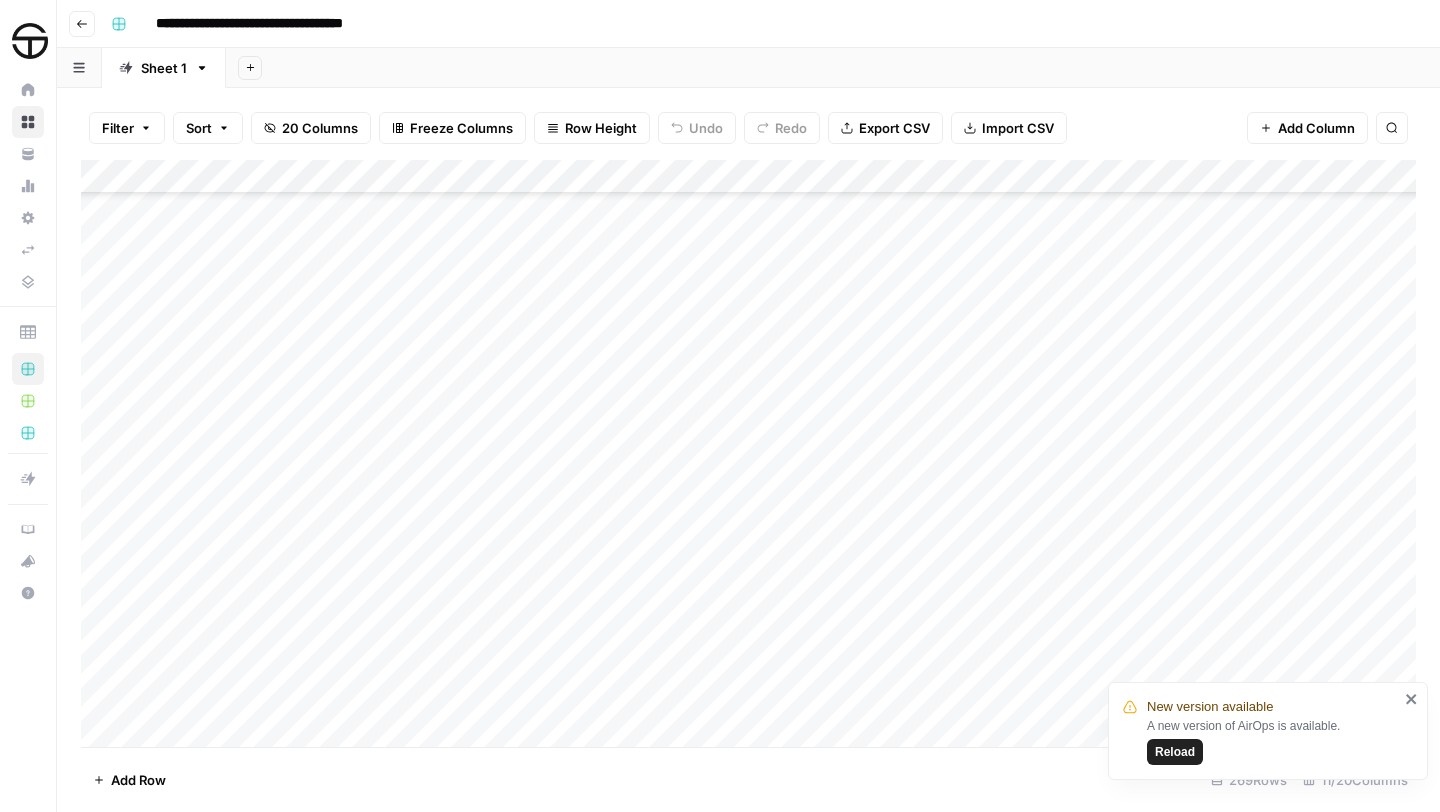 scroll, scrollTop: 8625, scrollLeft: 0, axis: vertical 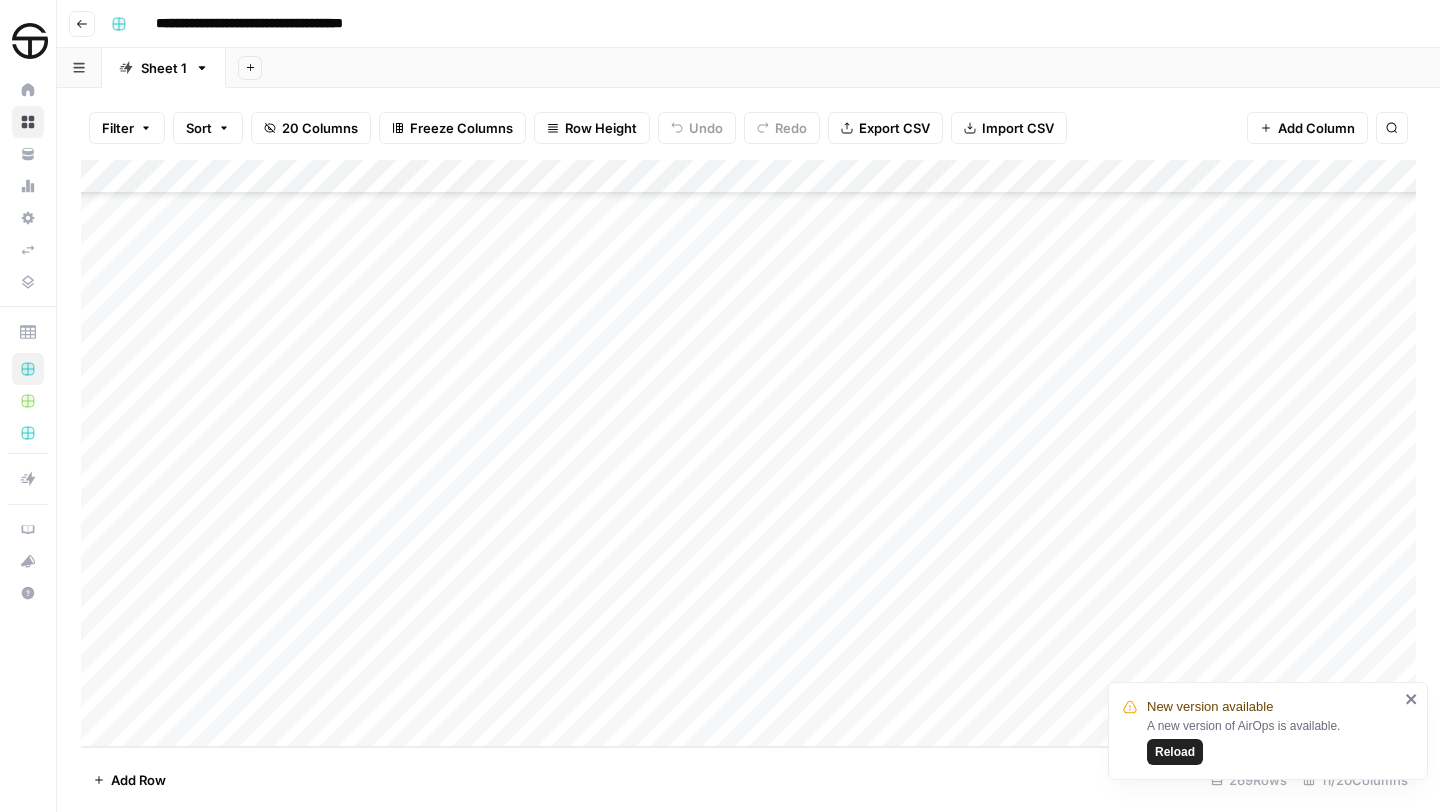 click on "Add Column" at bounding box center (748, 453) 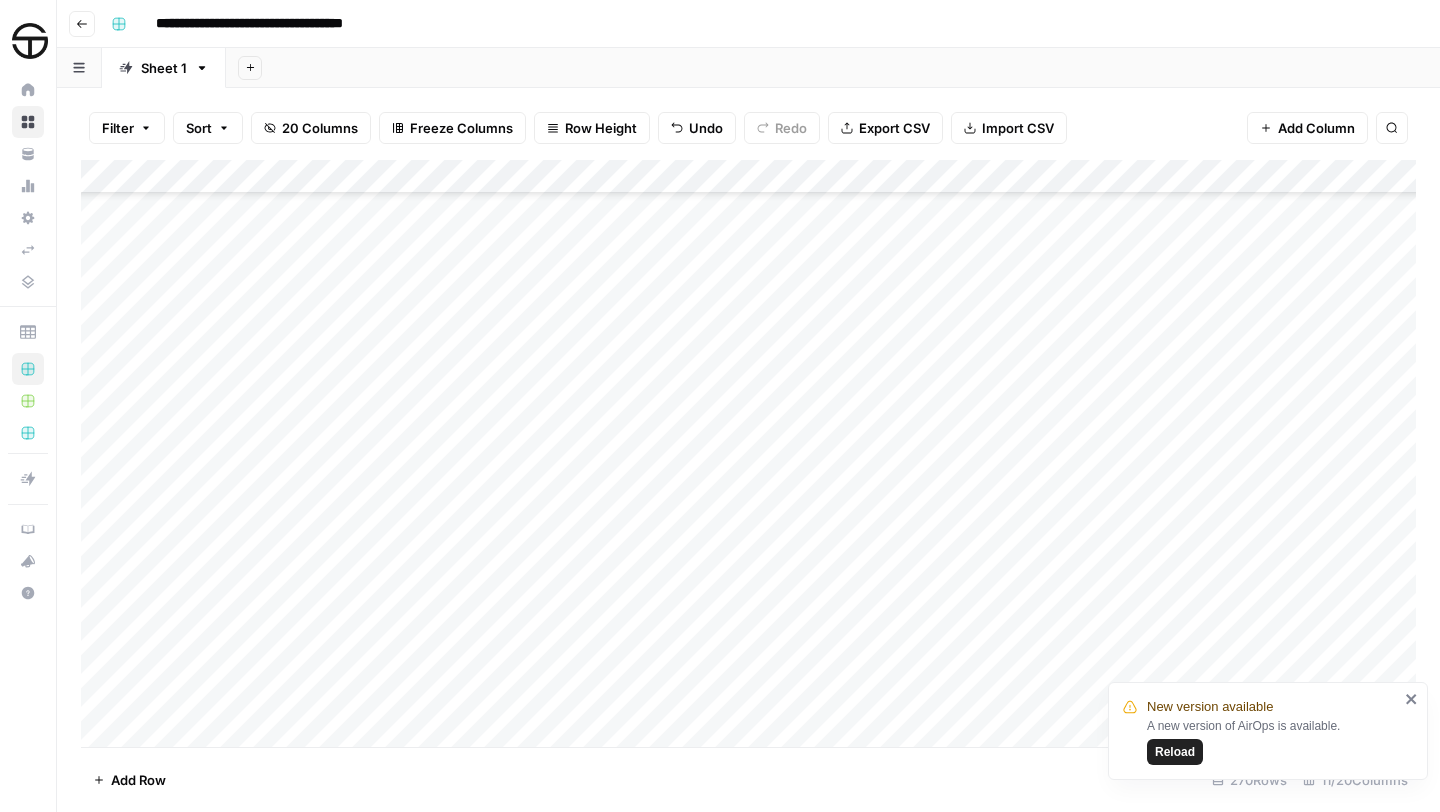 scroll, scrollTop: 8659, scrollLeft: 0, axis: vertical 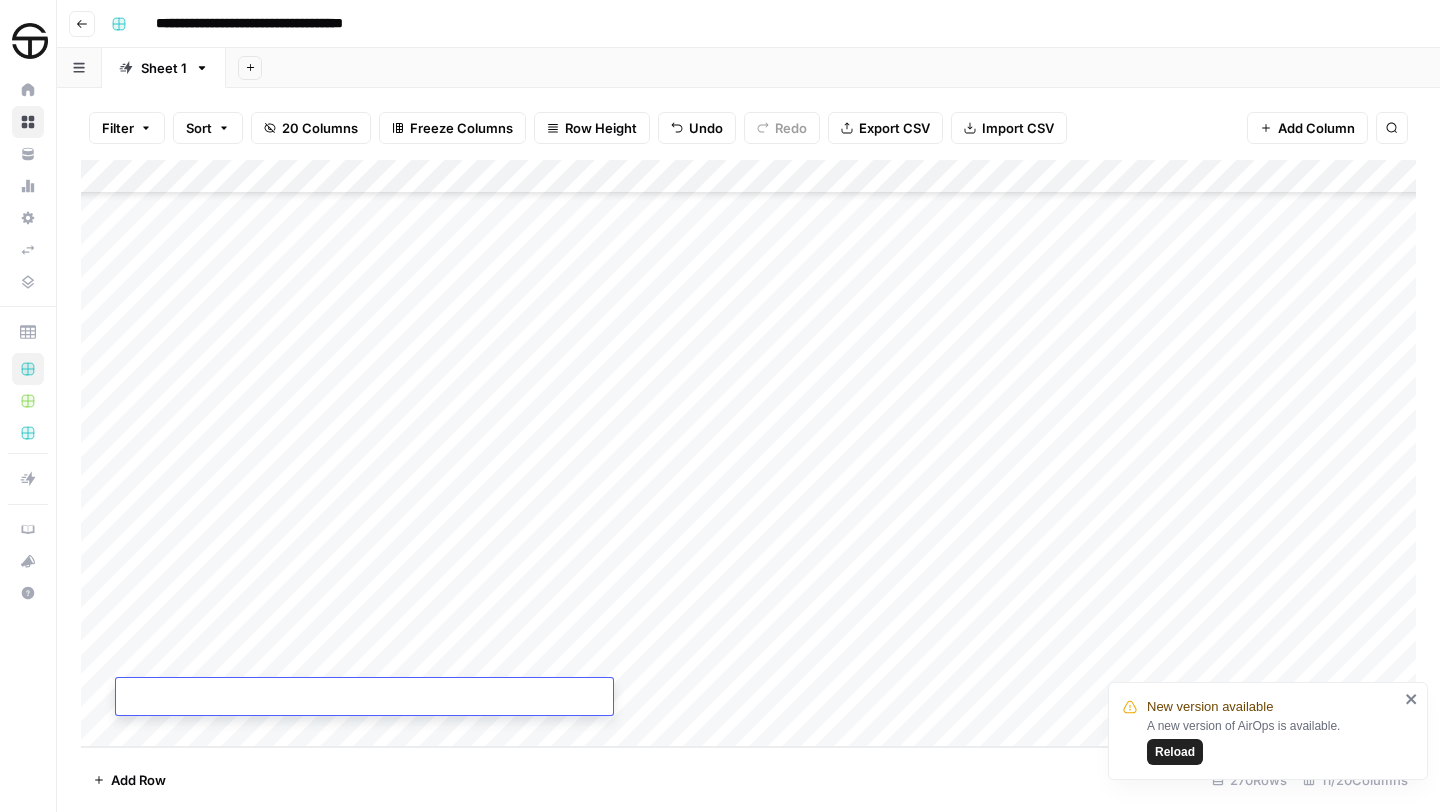 type on "**********" 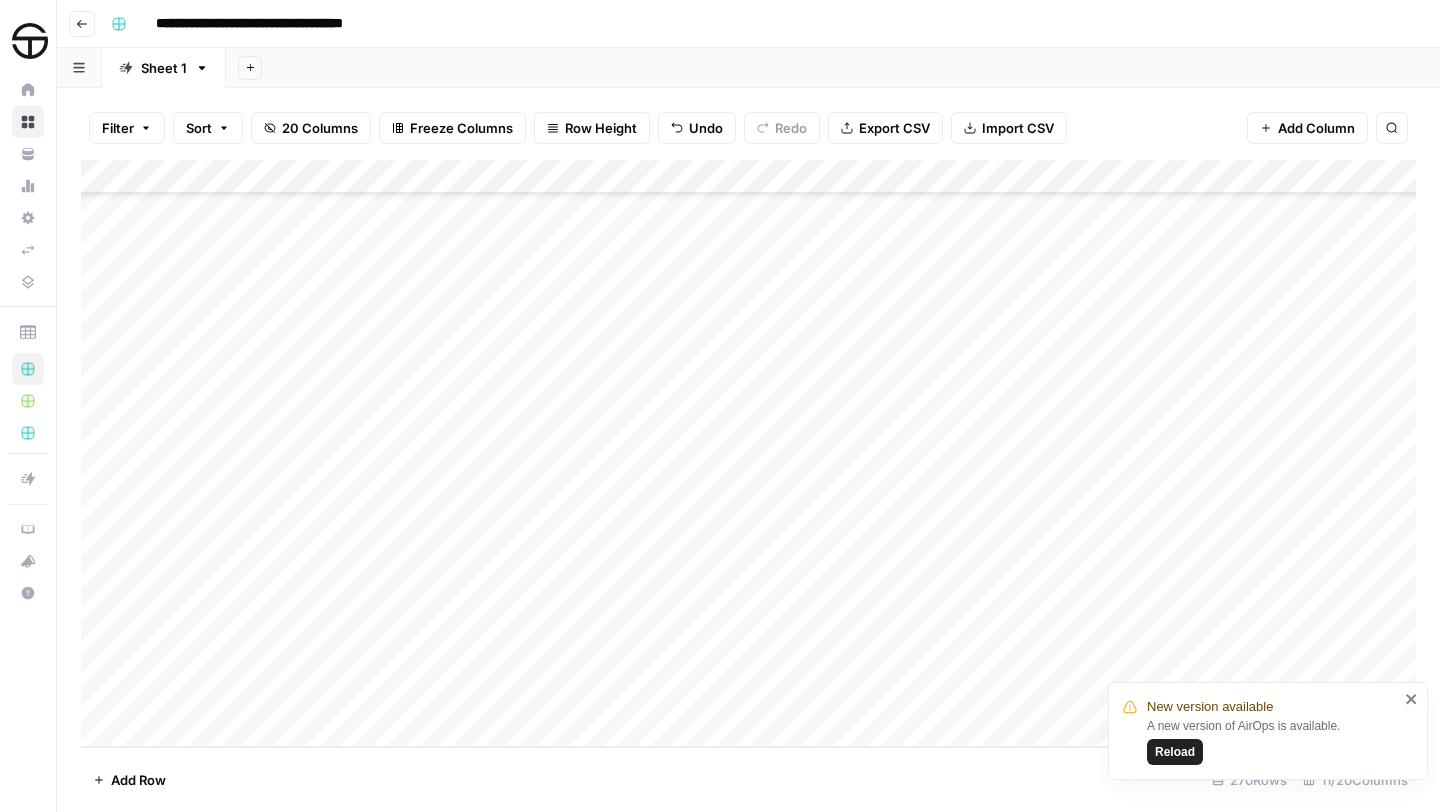 click on "Add Column" at bounding box center (748, 453) 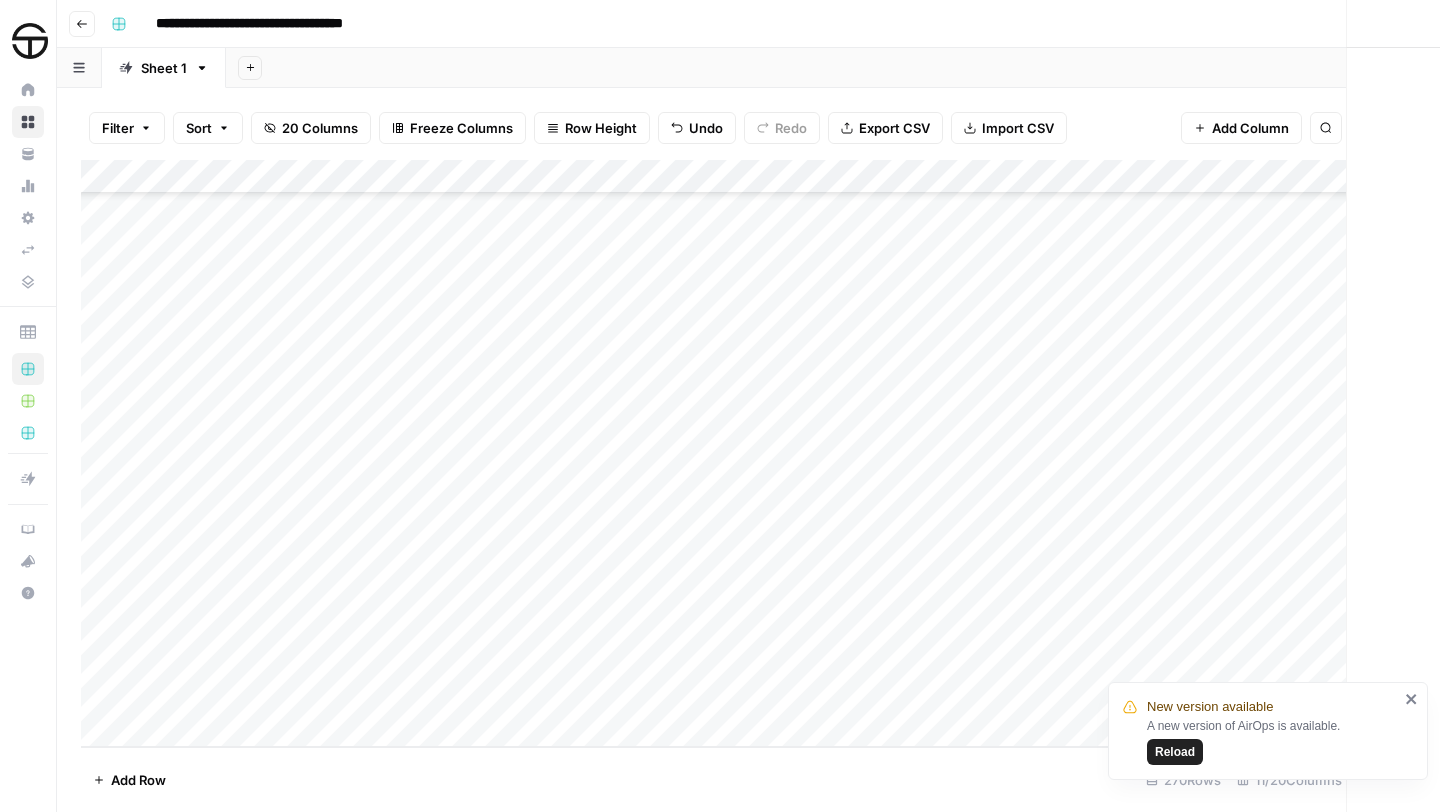 click at bounding box center [714, 696] 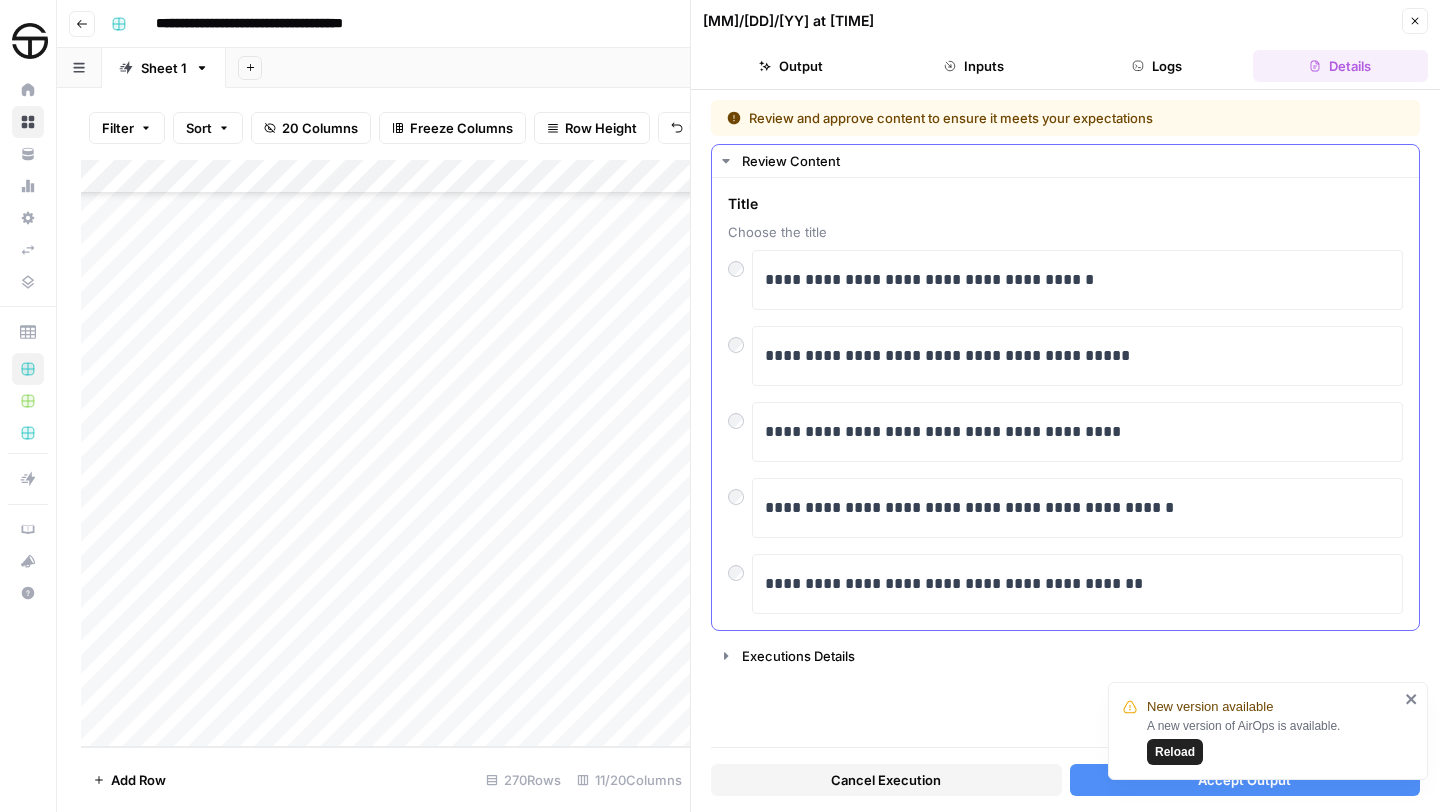 click at bounding box center [740, 340] 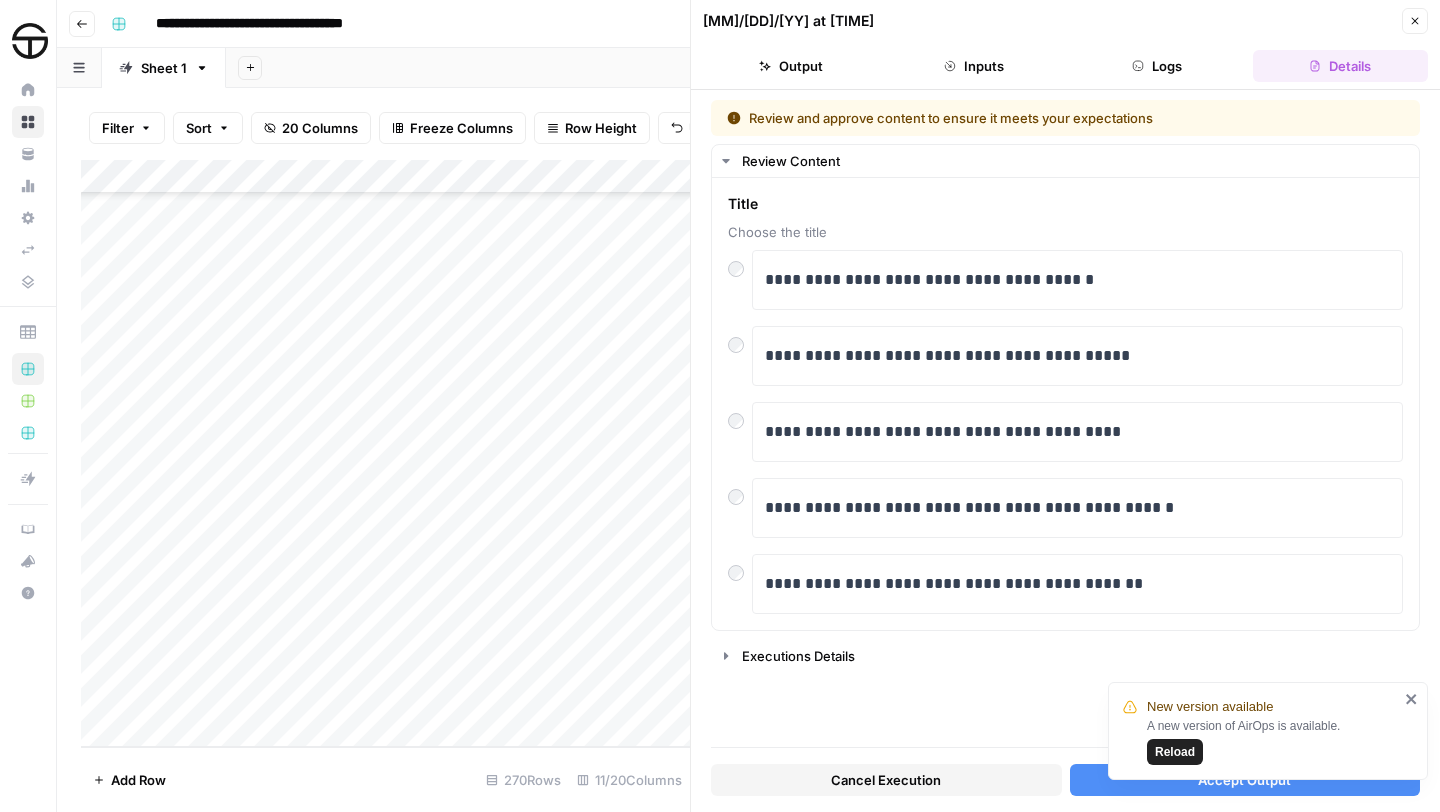 click 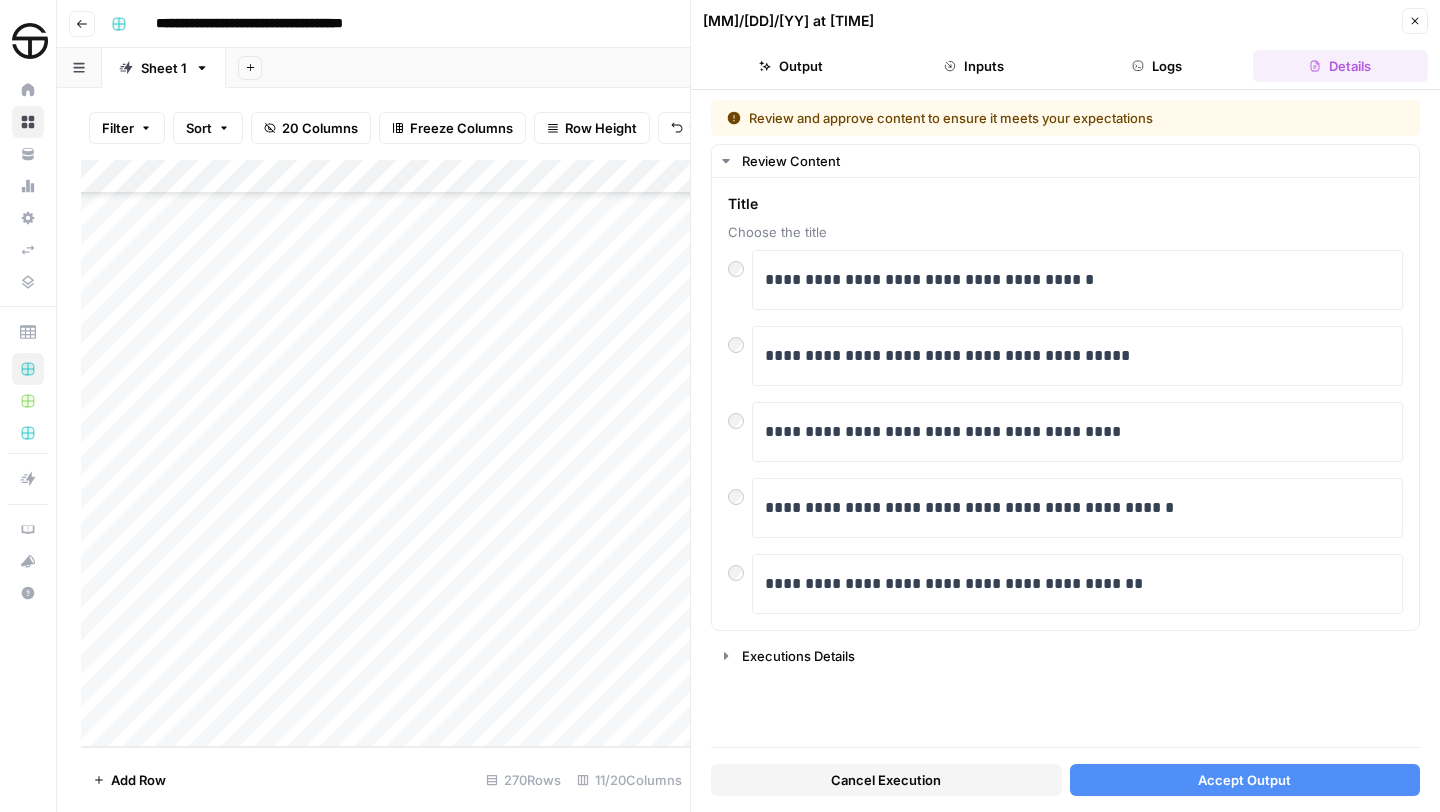 click on "Accept Output" at bounding box center (1244, 780) 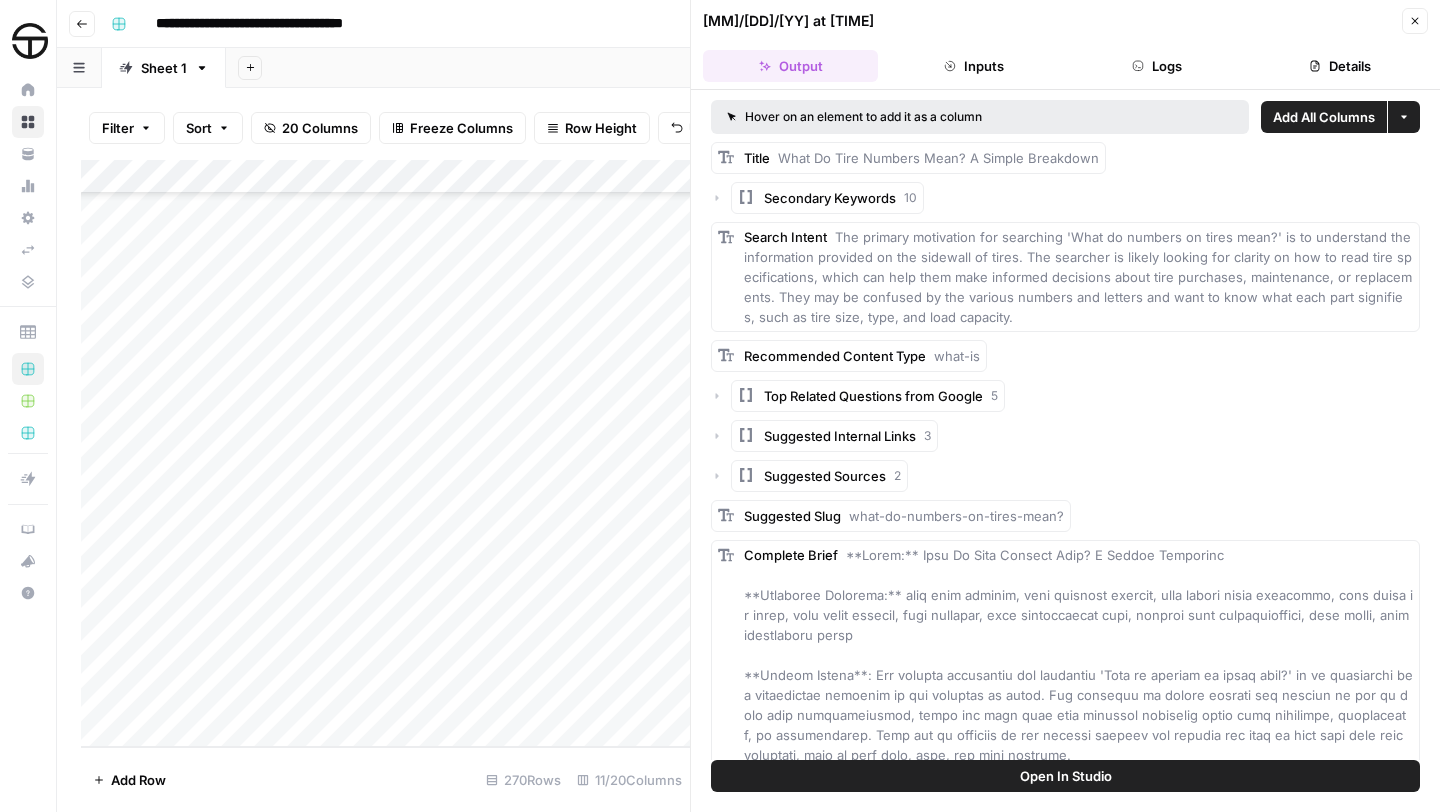 click 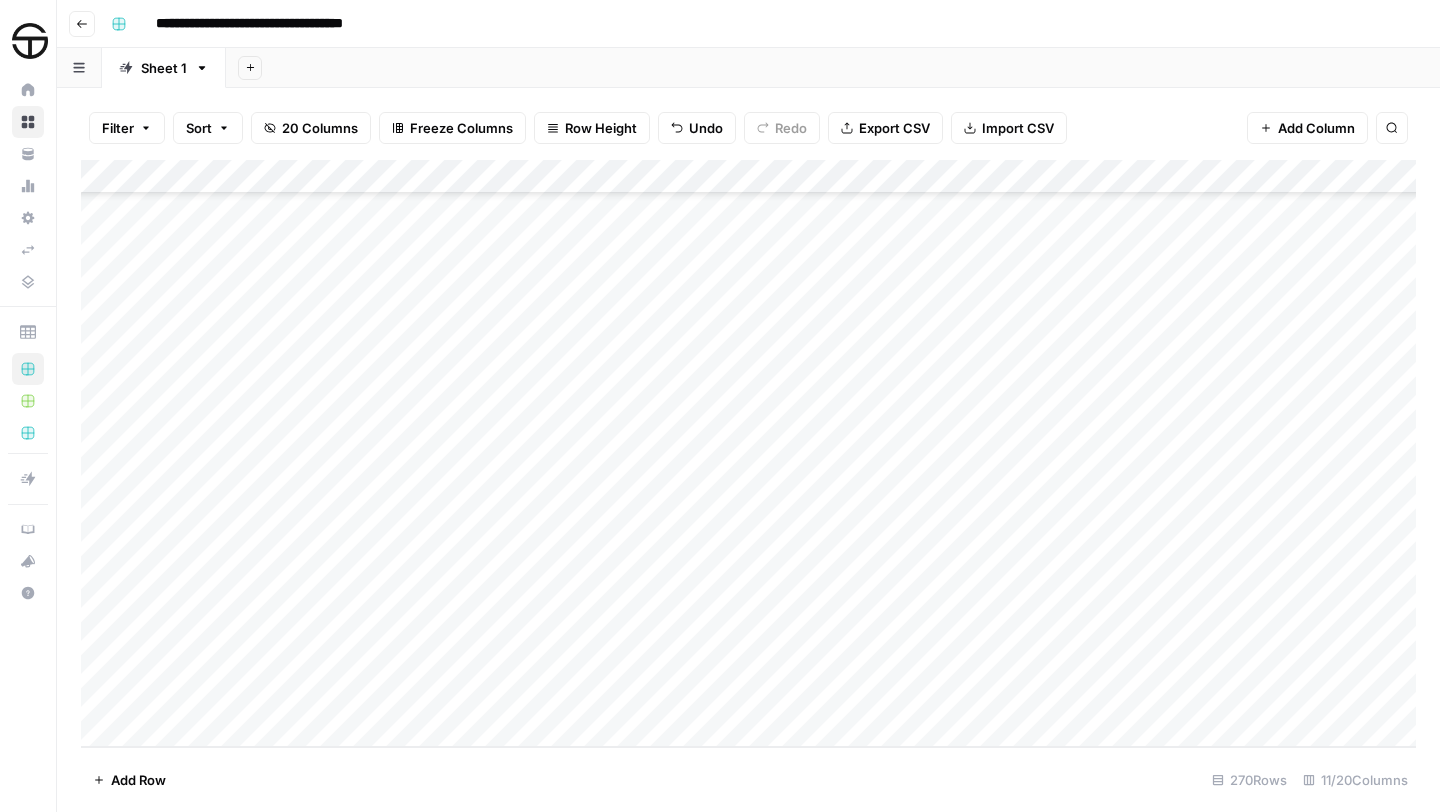 click on "Add Column" at bounding box center [748, 453] 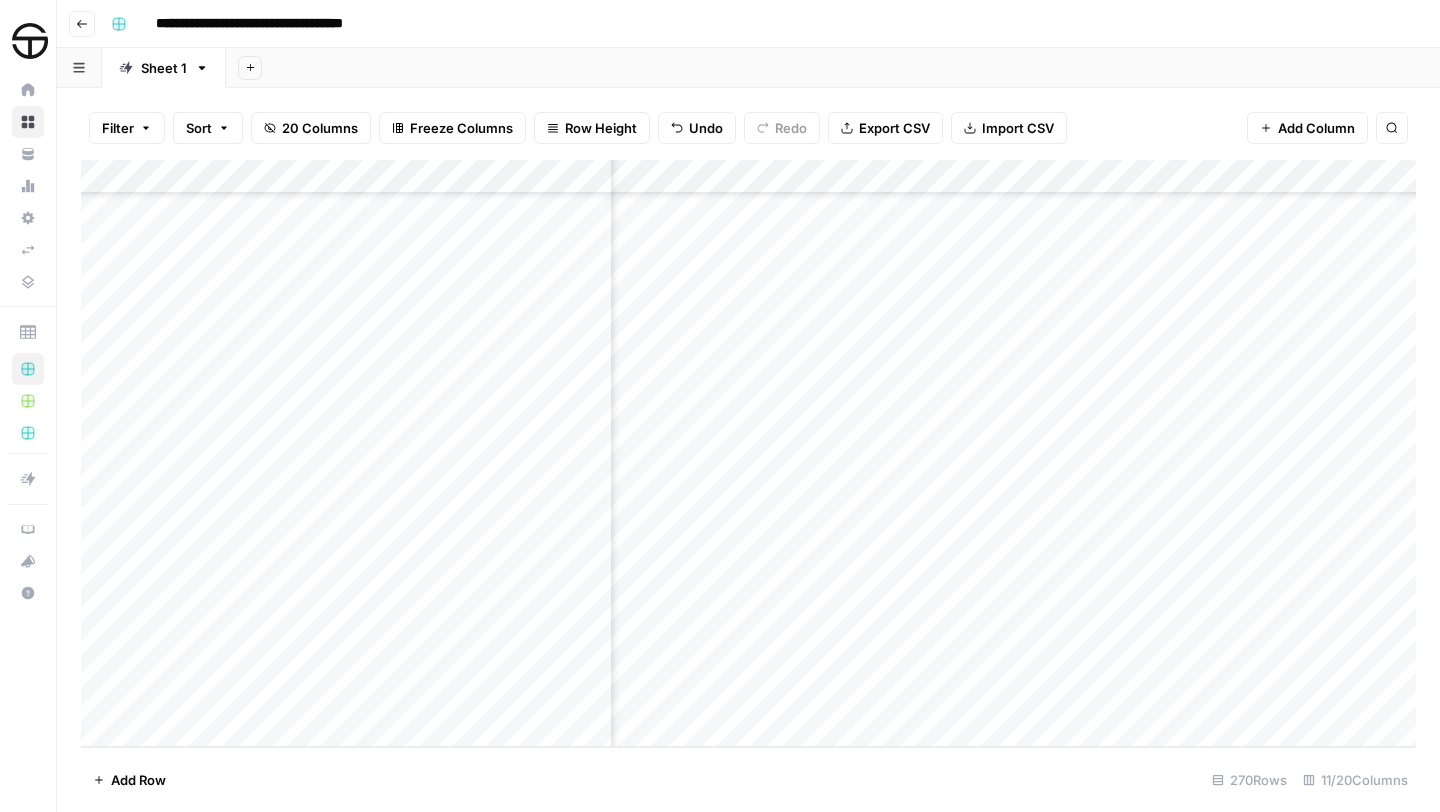 scroll, scrollTop: 8659, scrollLeft: 927, axis: both 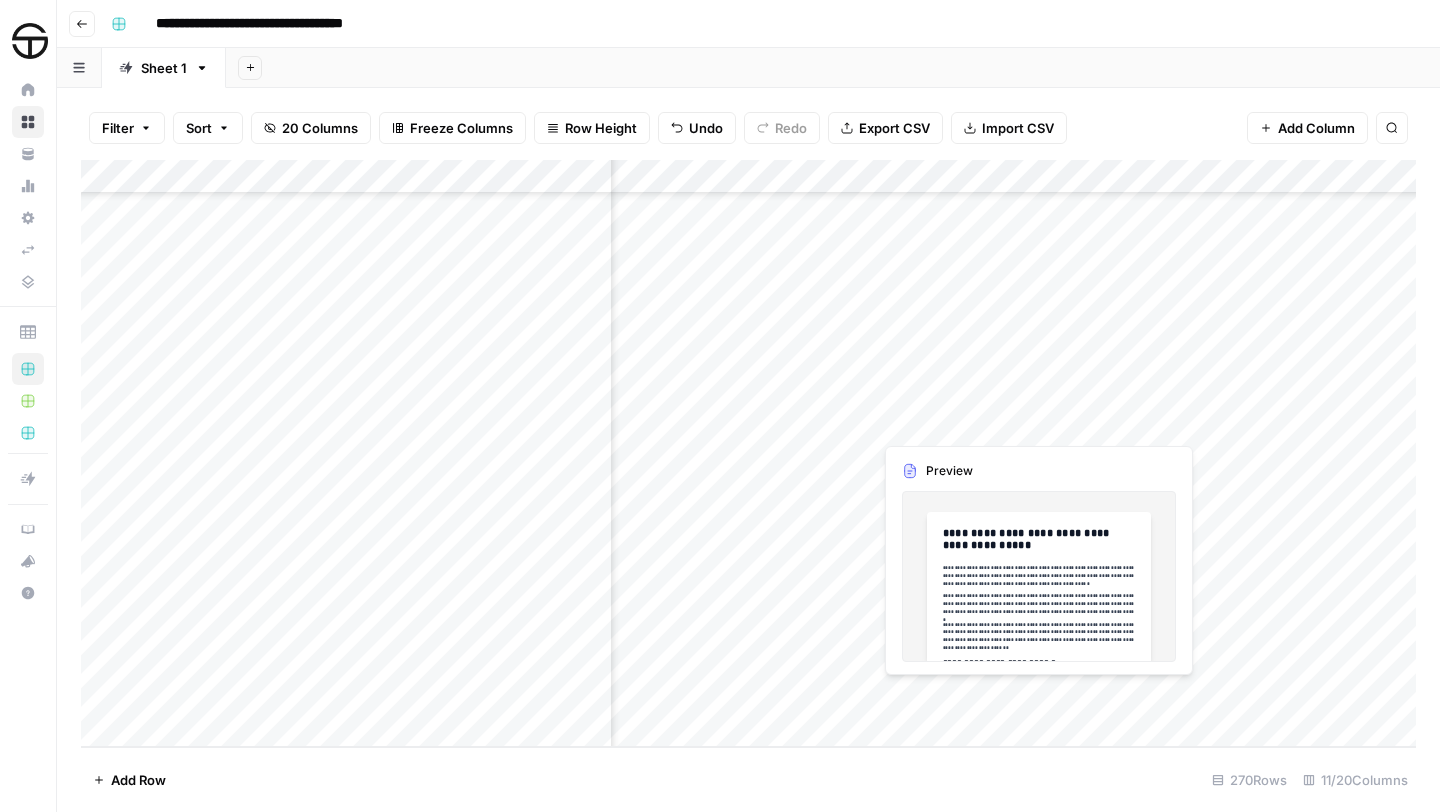 click on "Add Column" at bounding box center [748, 453] 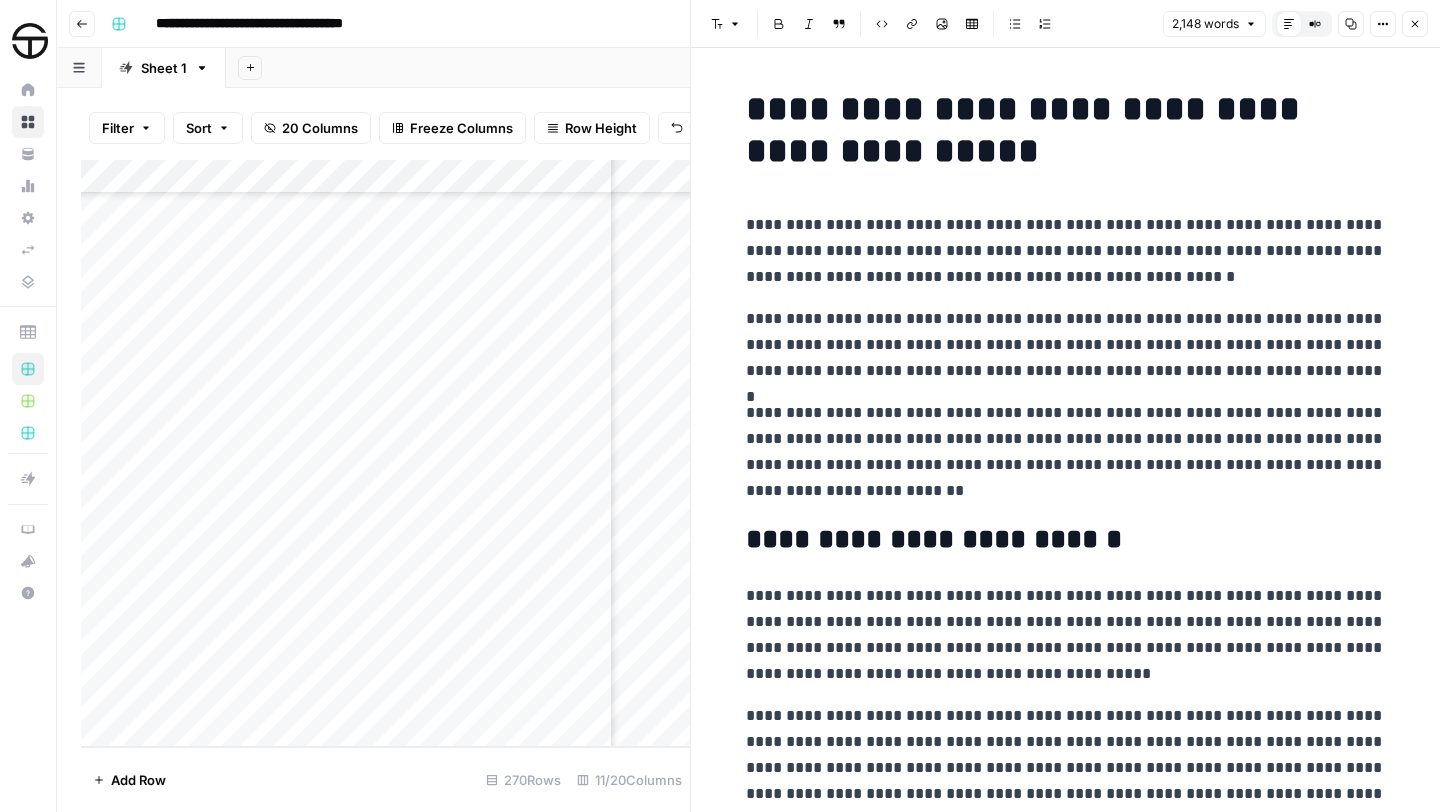 click on "**********" at bounding box center (1066, 130) 